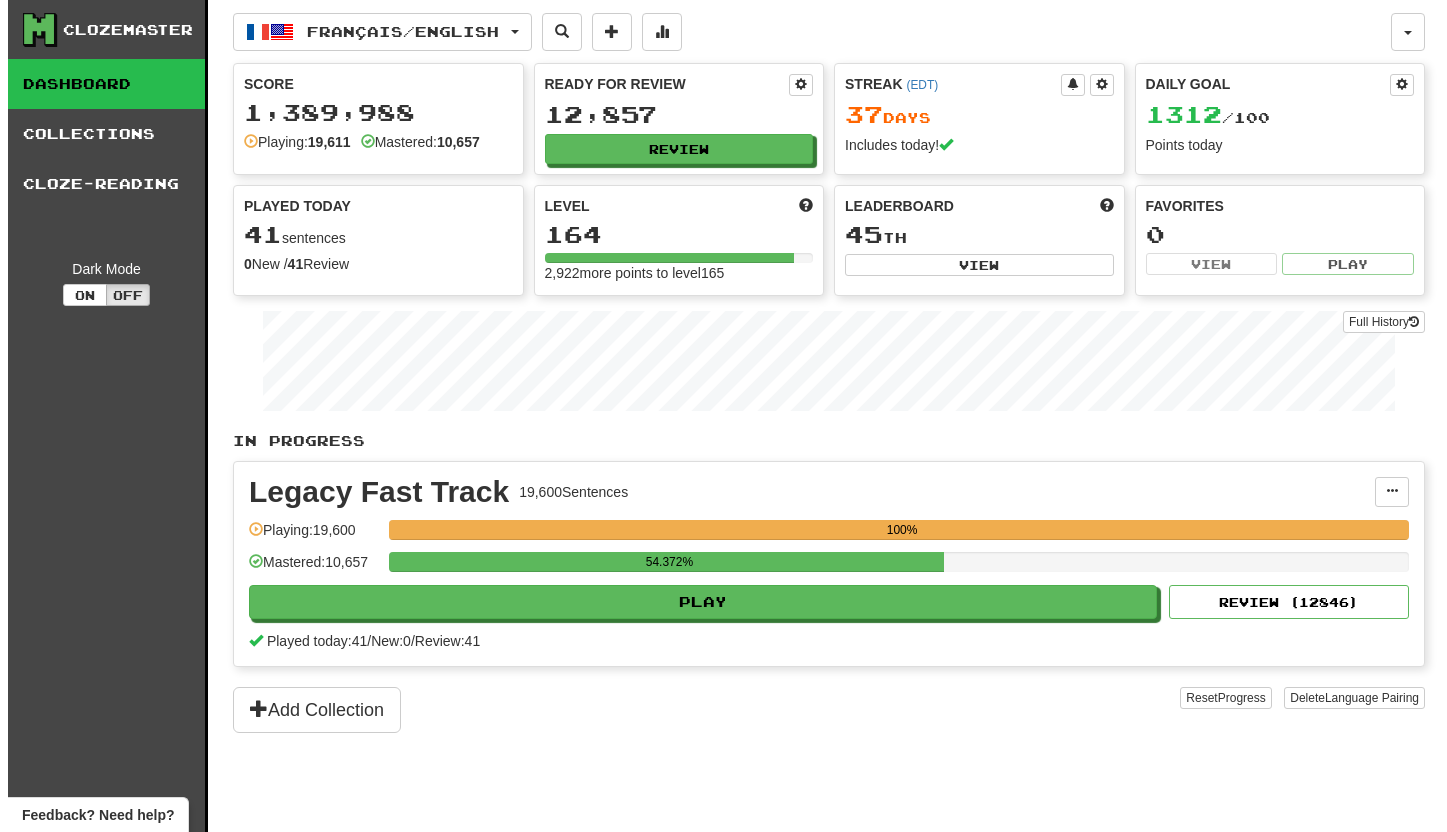 scroll, scrollTop: 0, scrollLeft: 0, axis: both 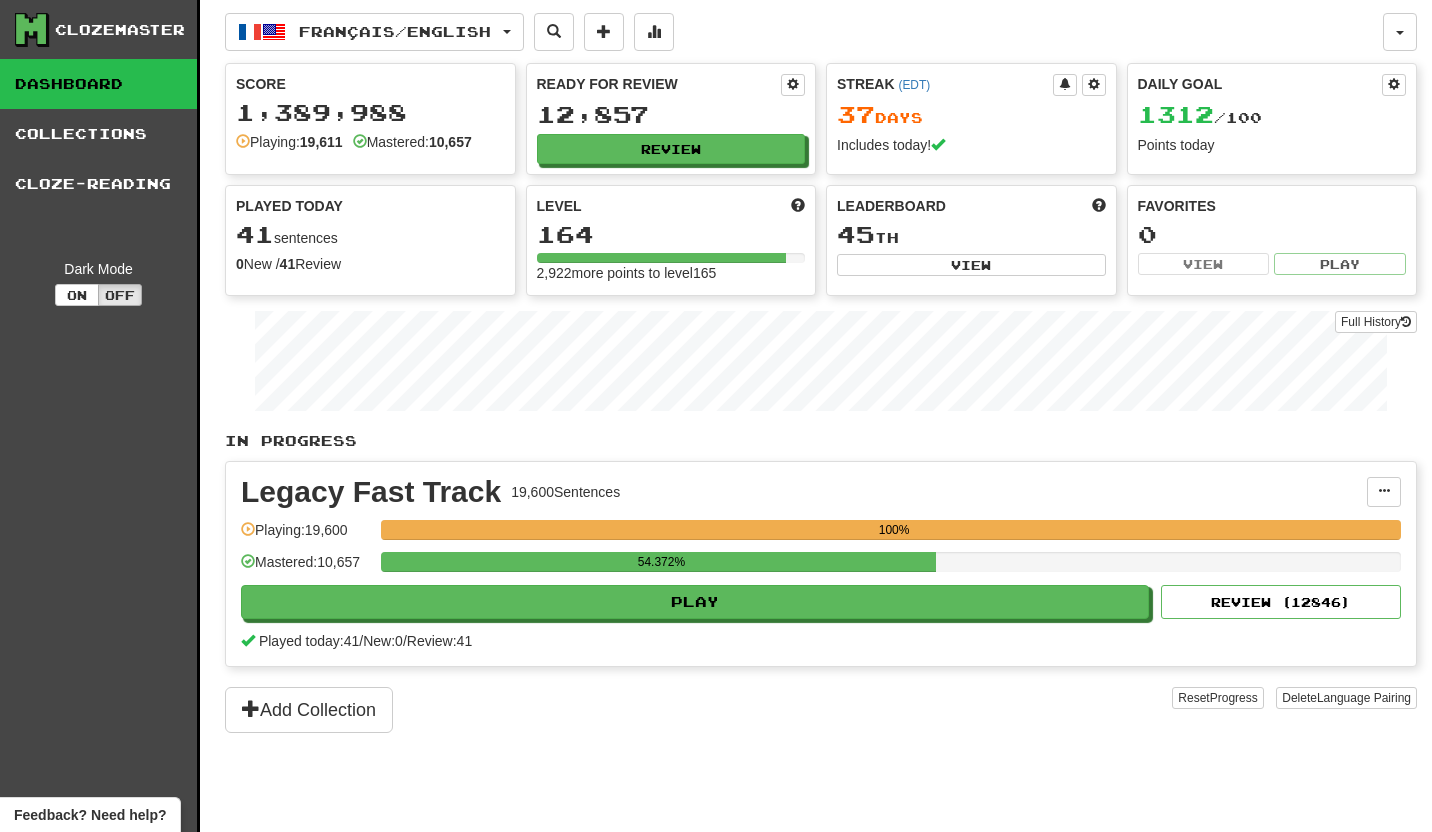 click on "Play" at bounding box center (695, 602) 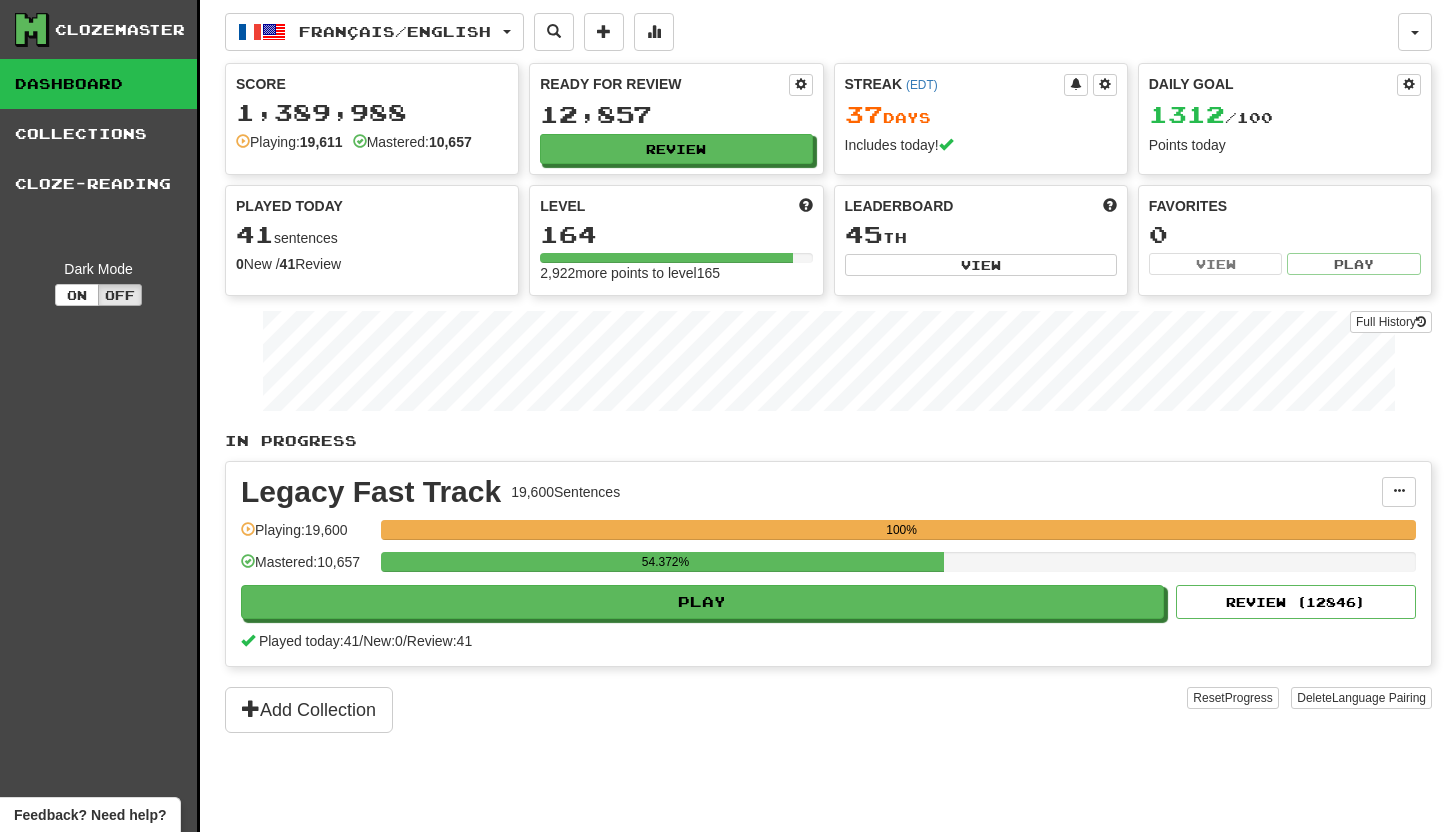 select on "**" 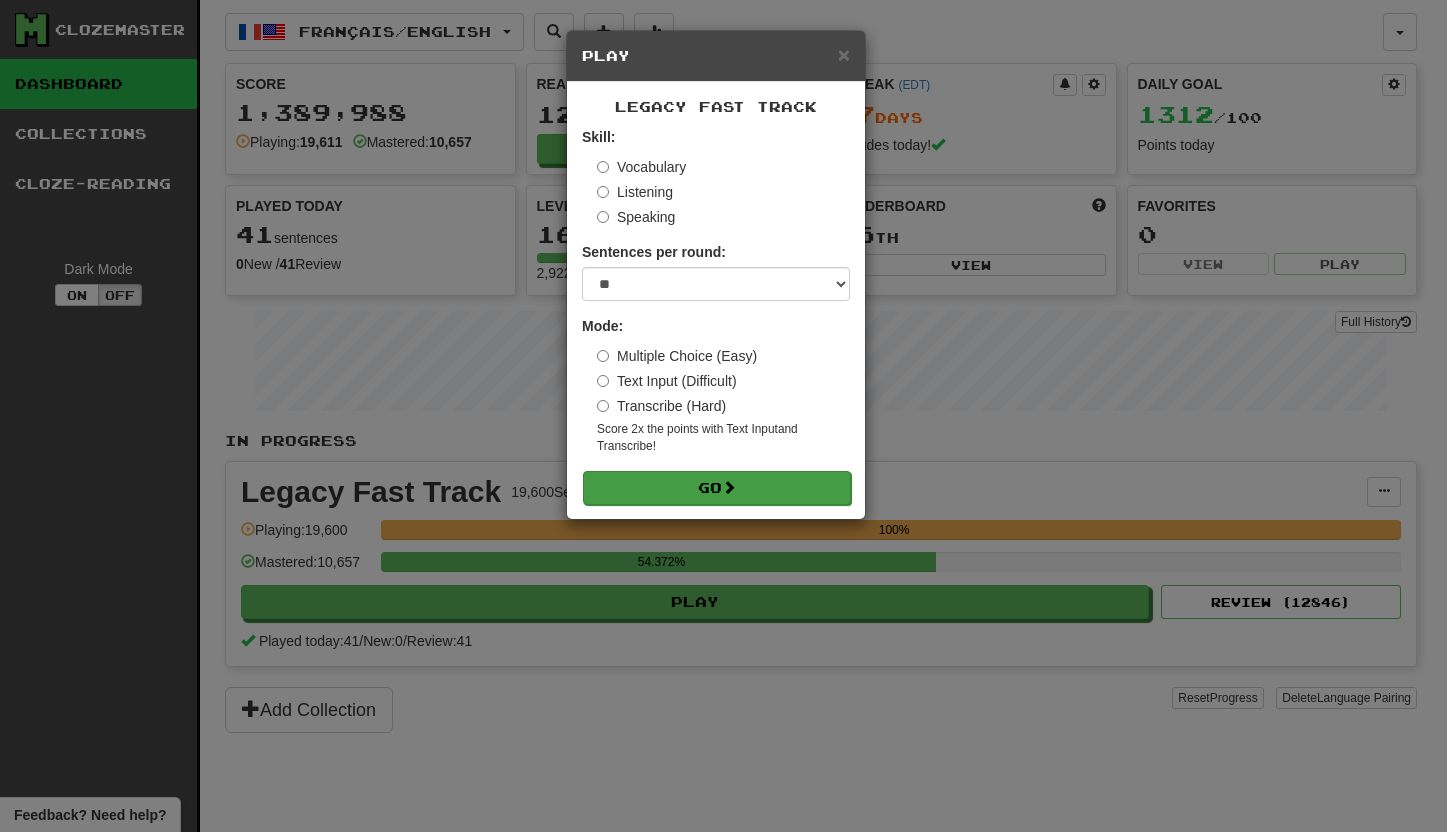 click on "Go" at bounding box center (717, 488) 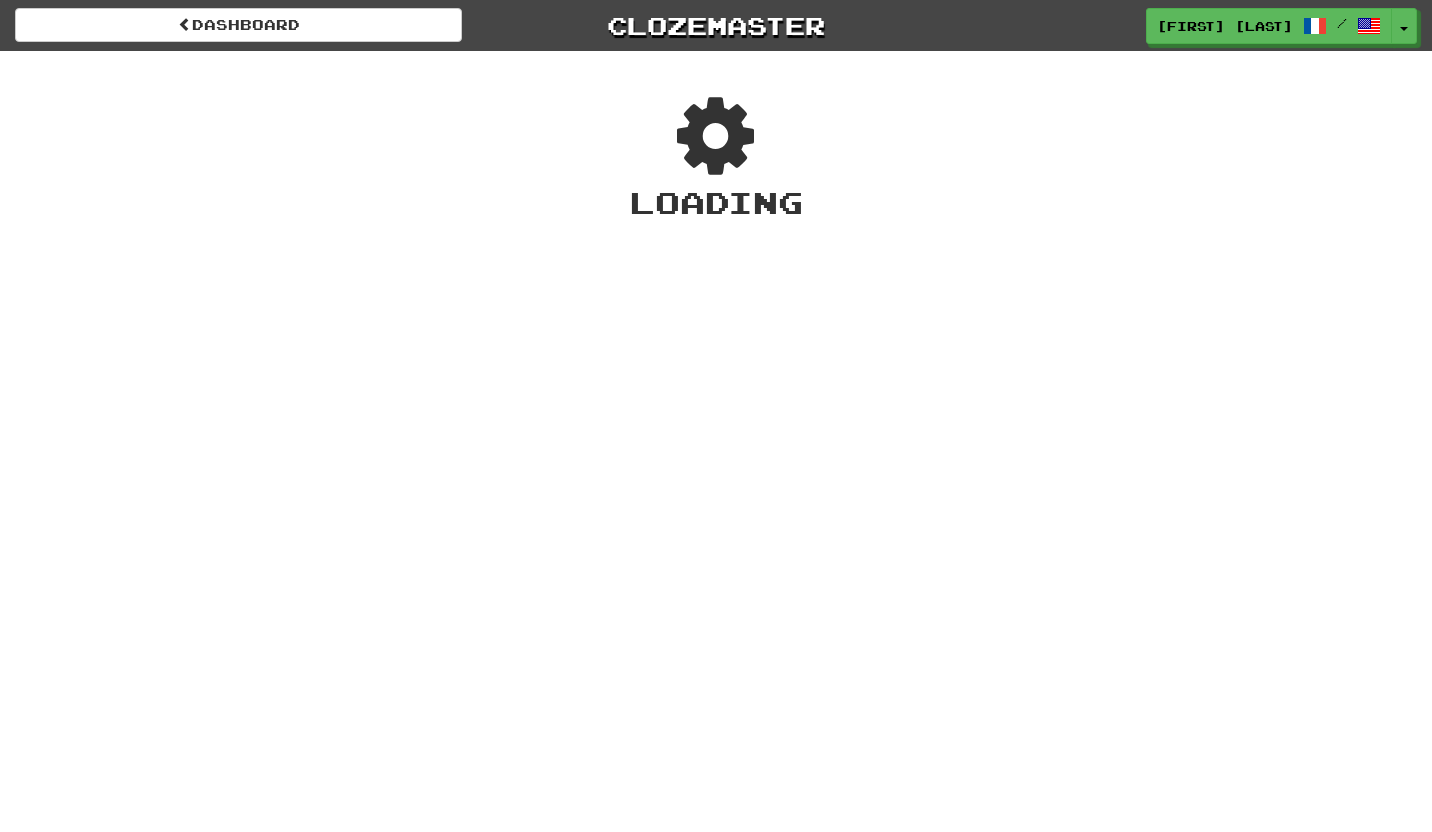 scroll, scrollTop: 0, scrollLeft: 0, axis: both 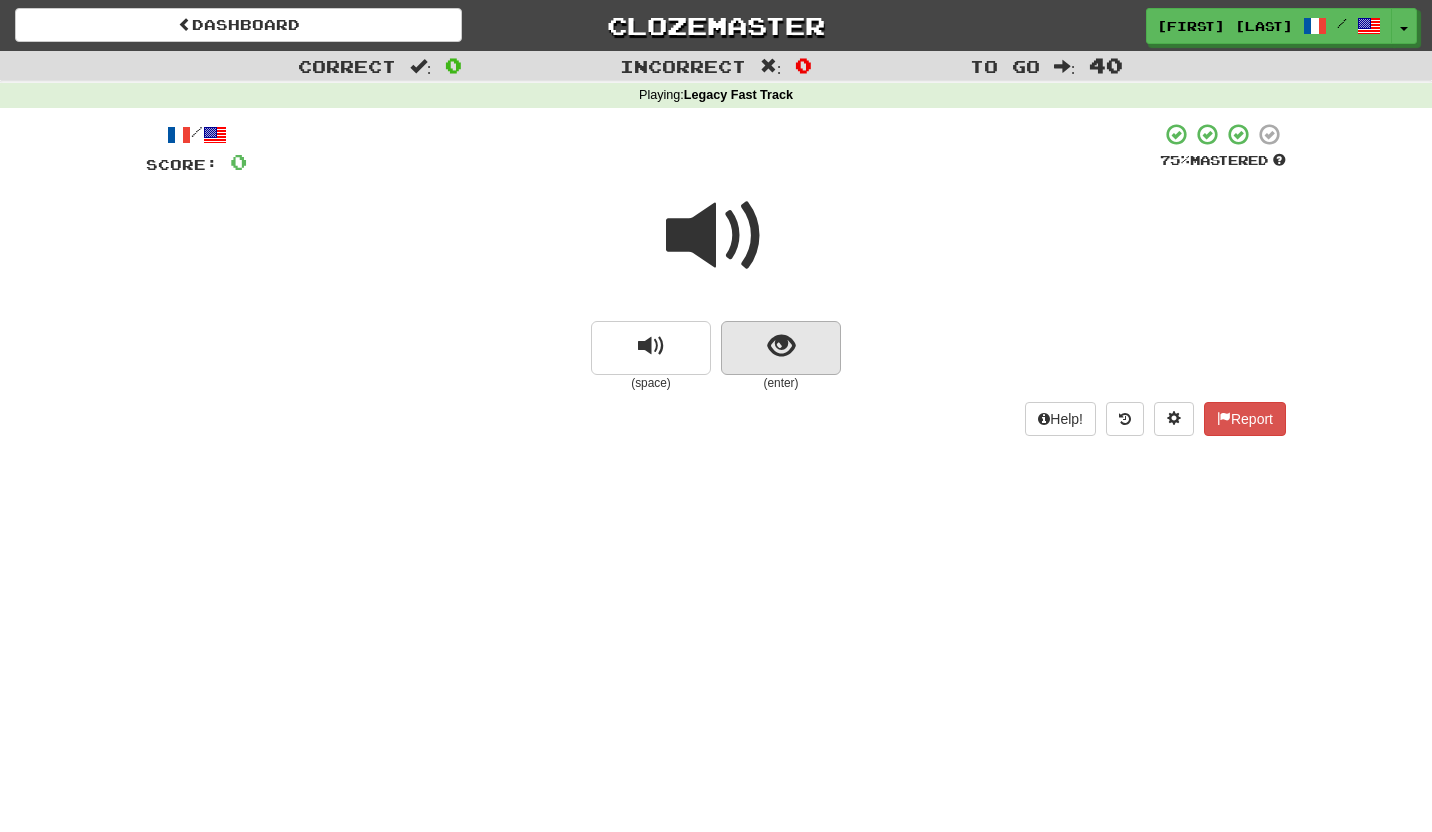 click at bounding box center [781, 348] 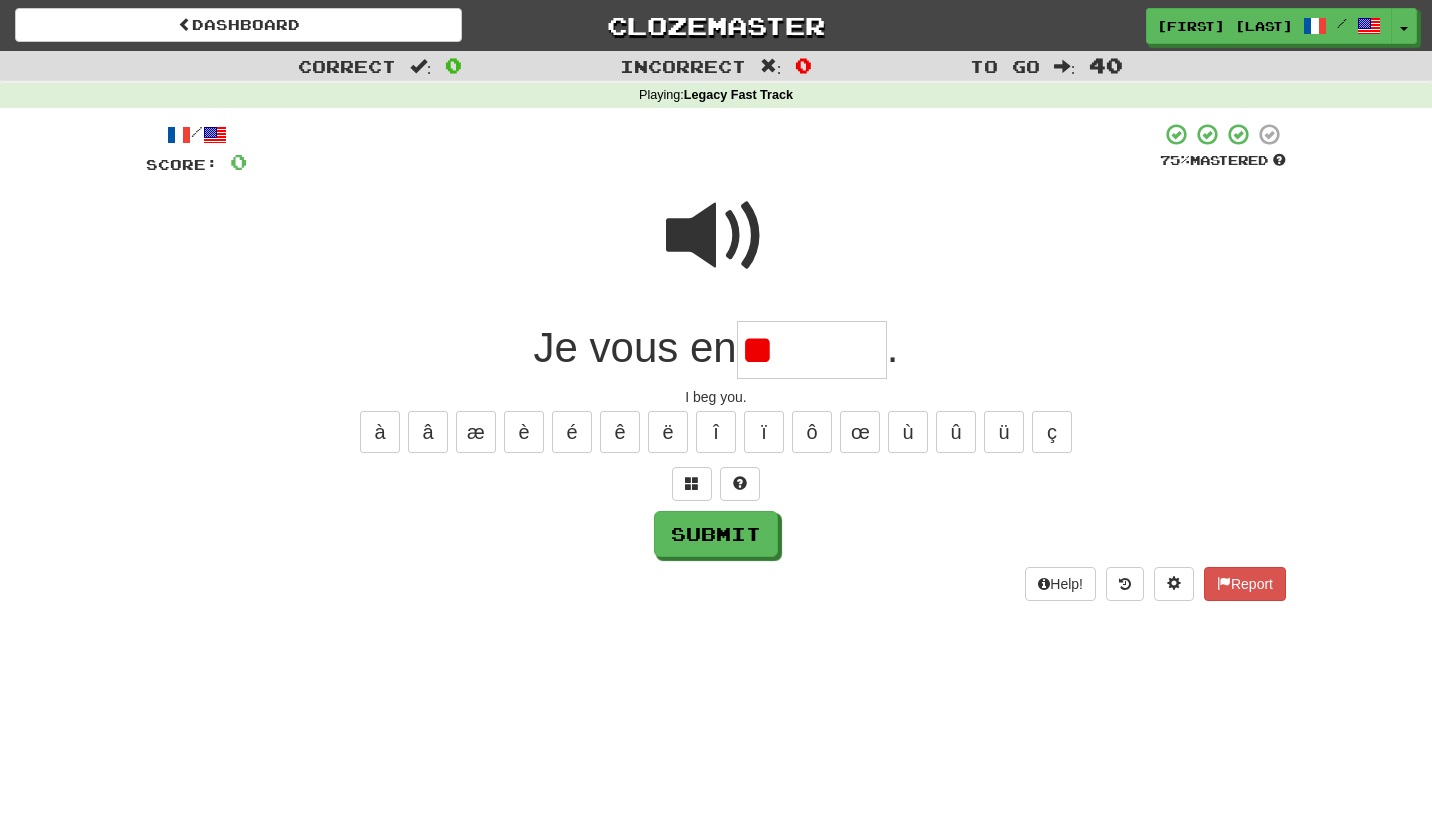 type on "*" 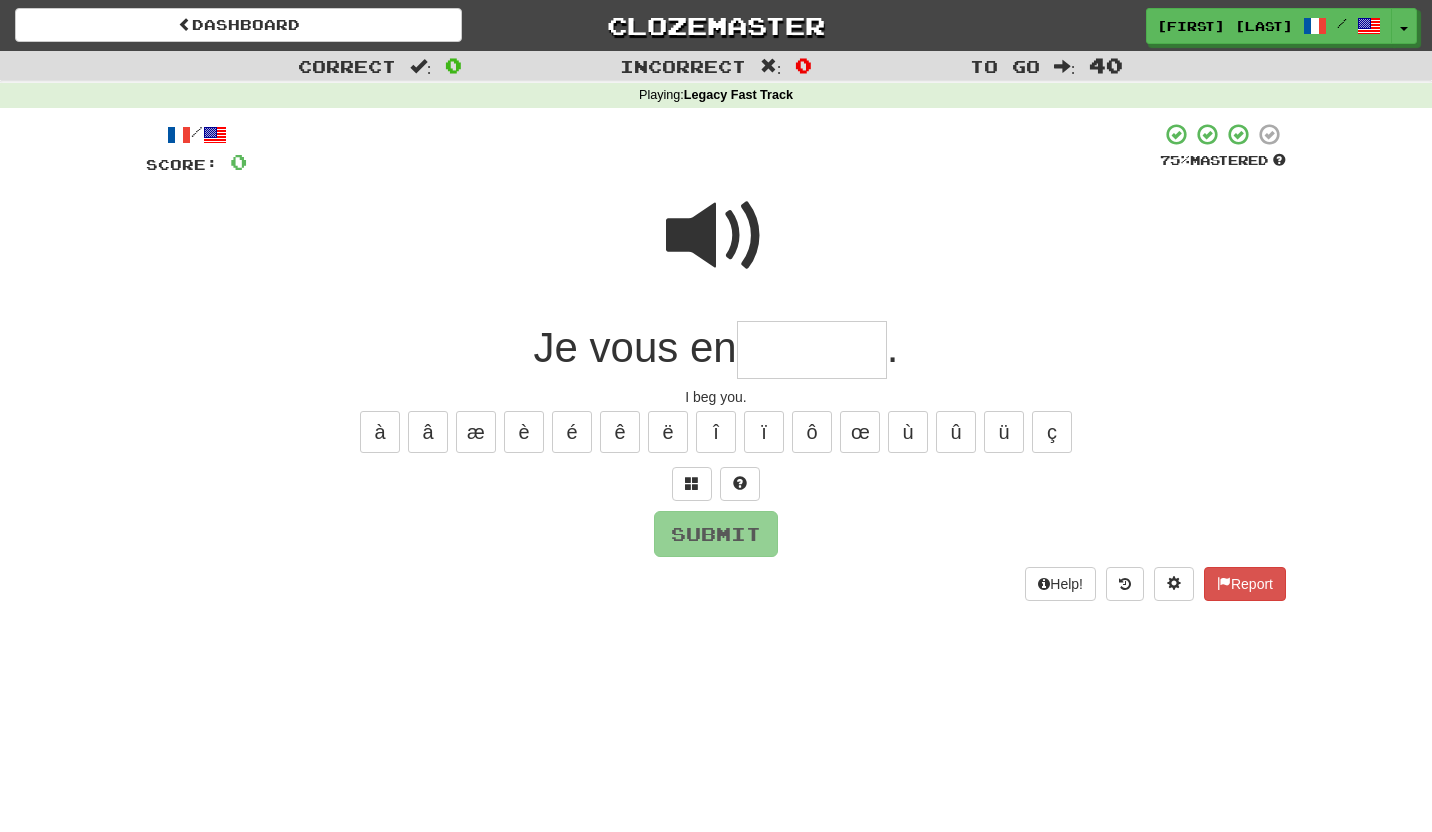 type on "*" 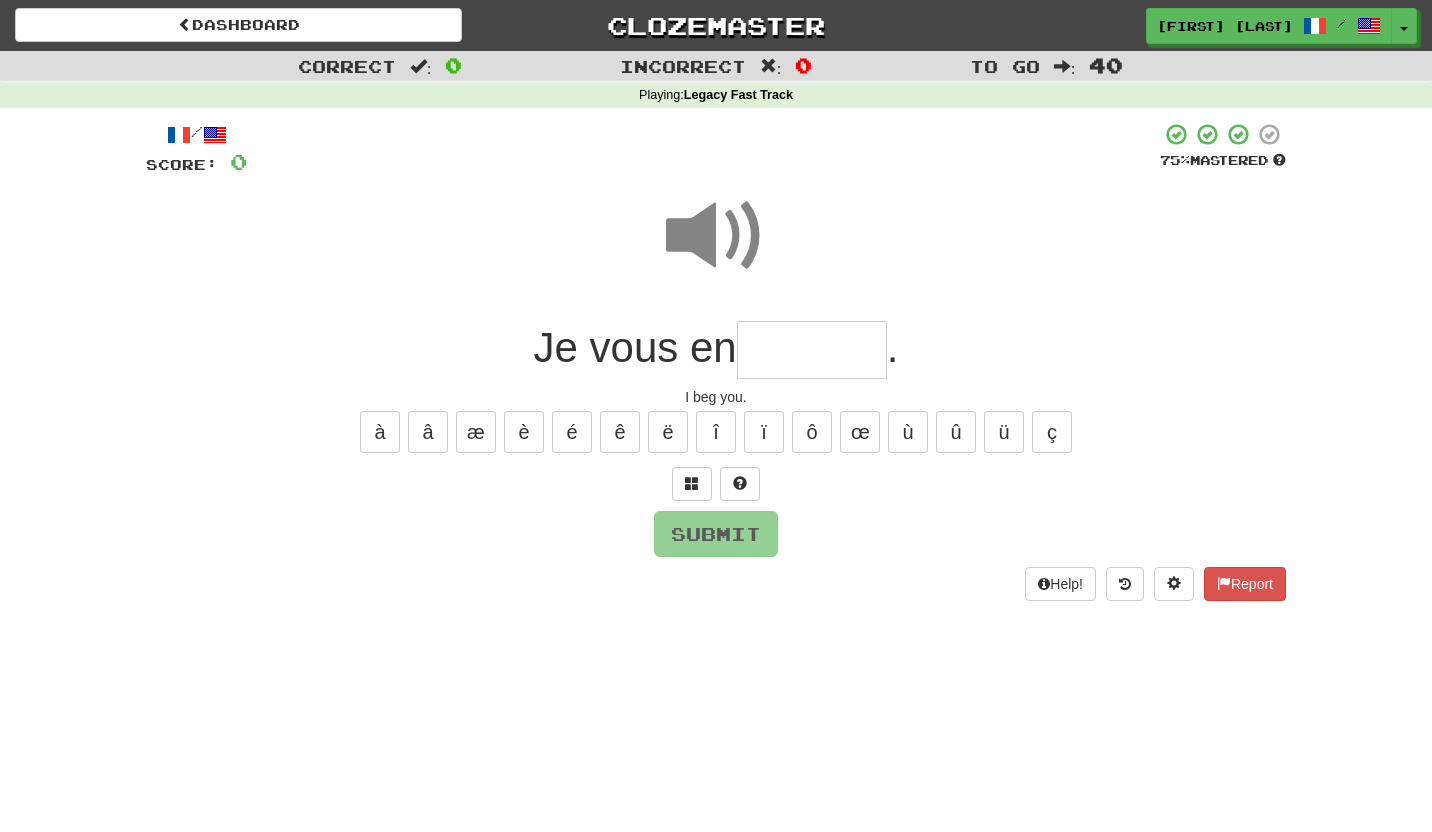 click at bounding box center (812, 350) 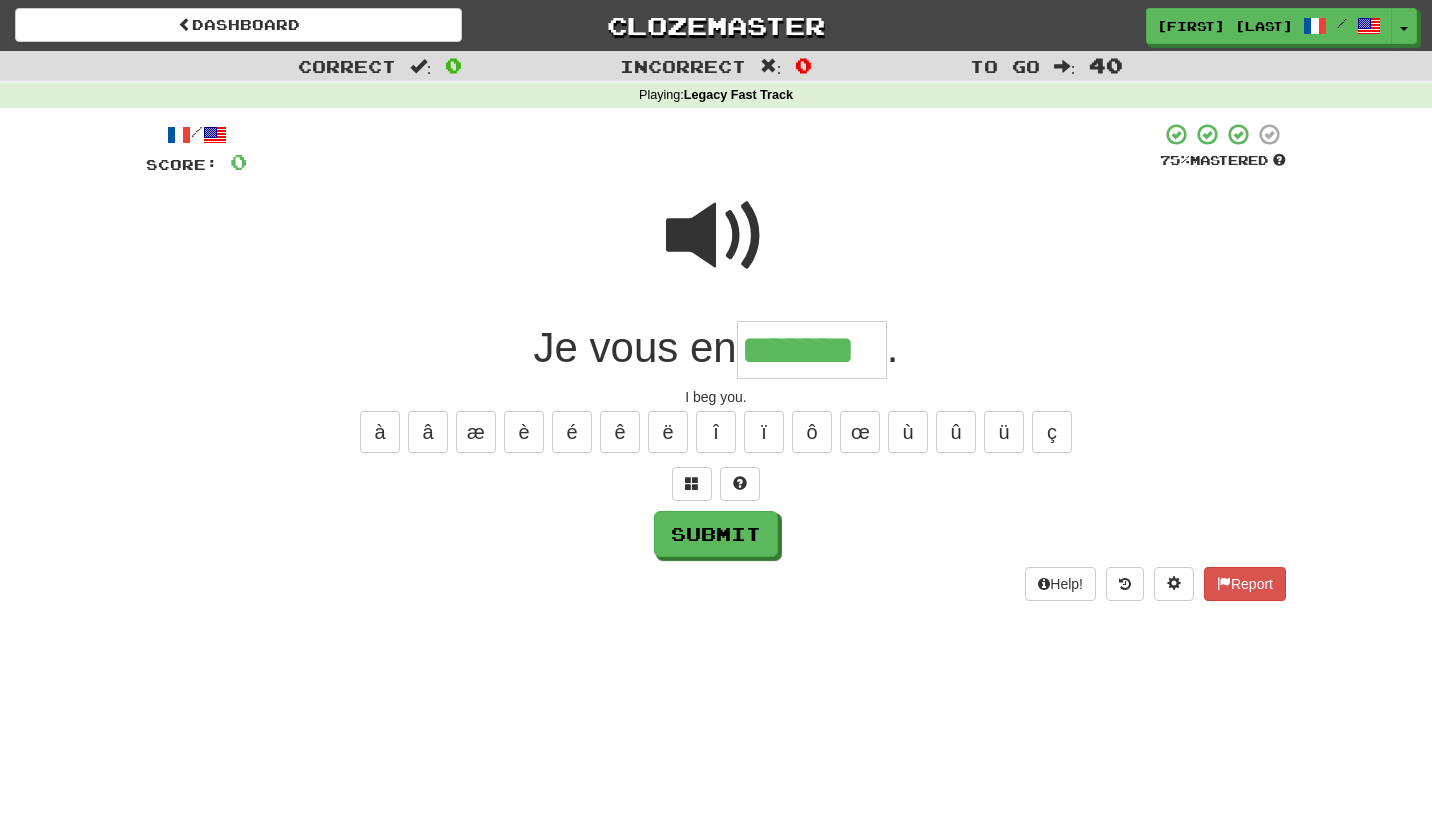 type on "*******" 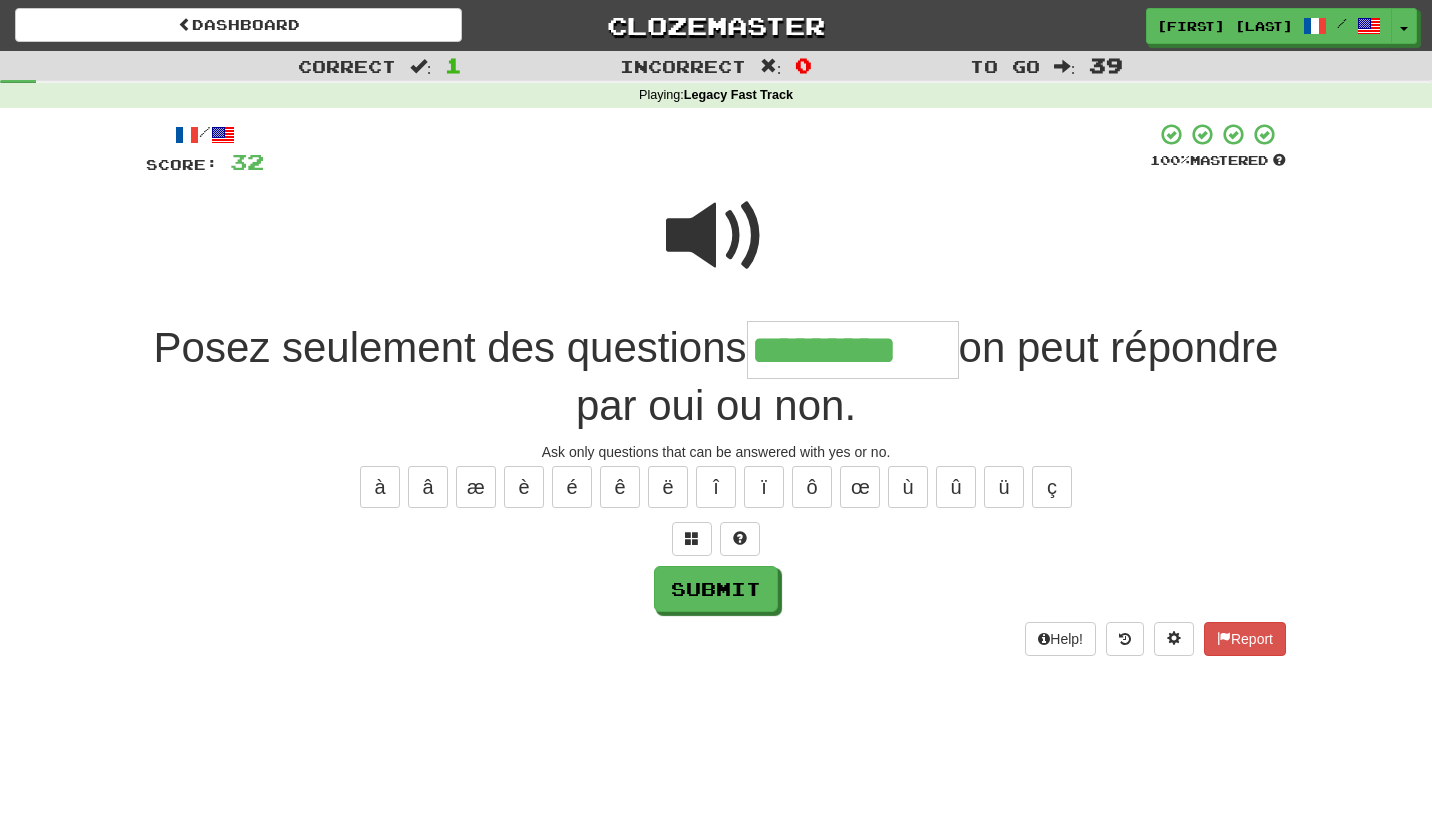 type on "**********" 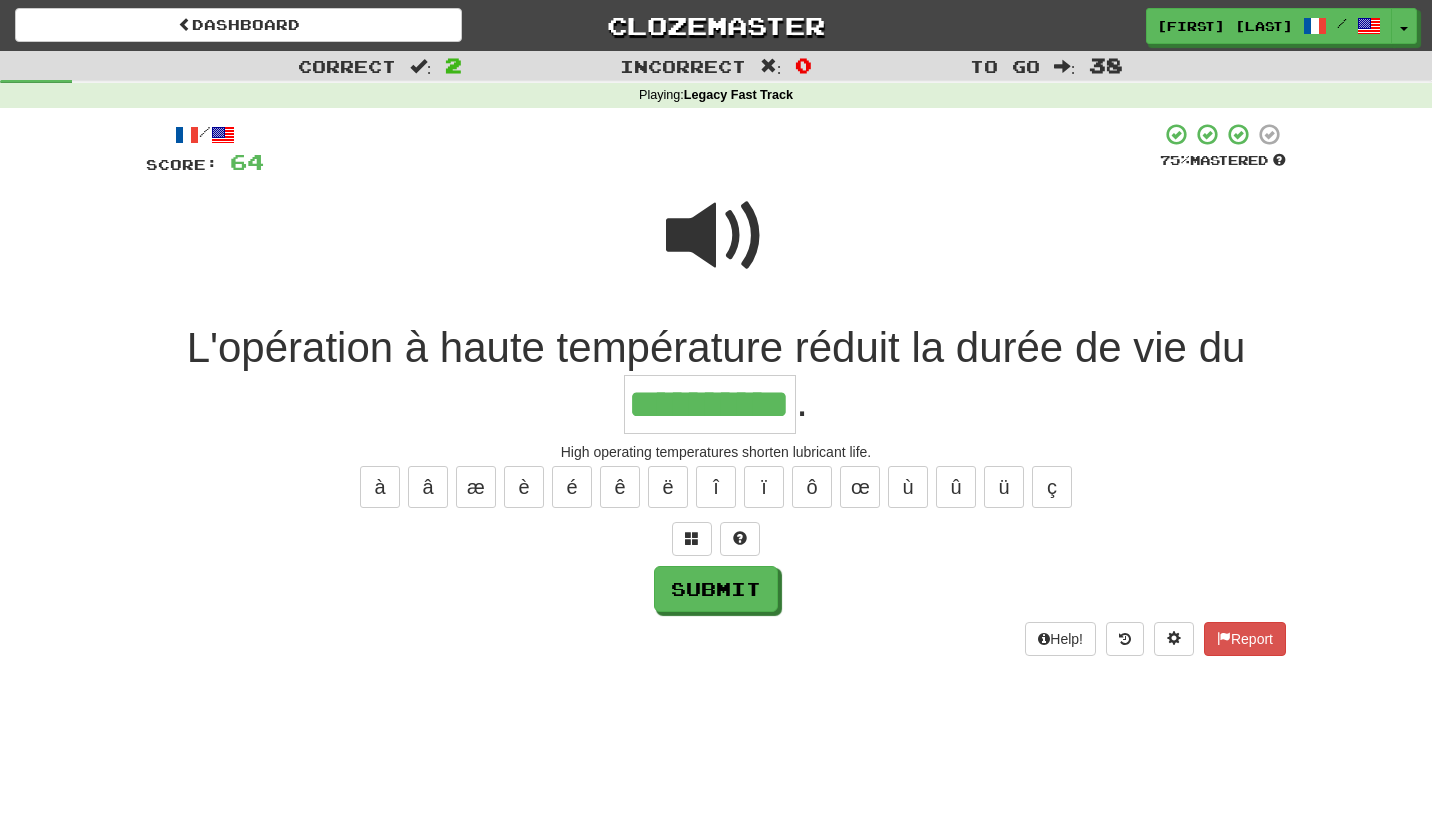 type on "**********" 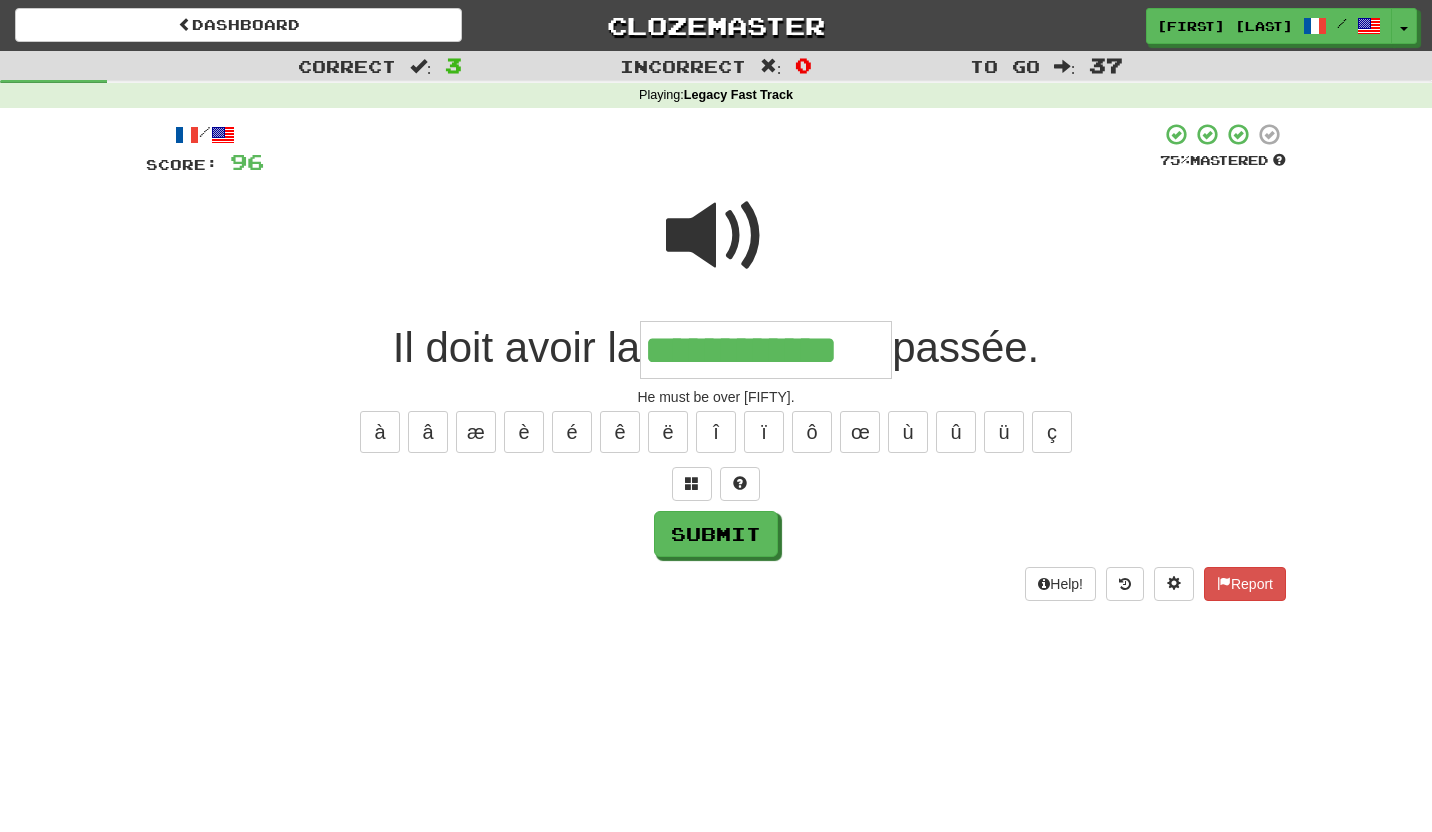 type on "**********" 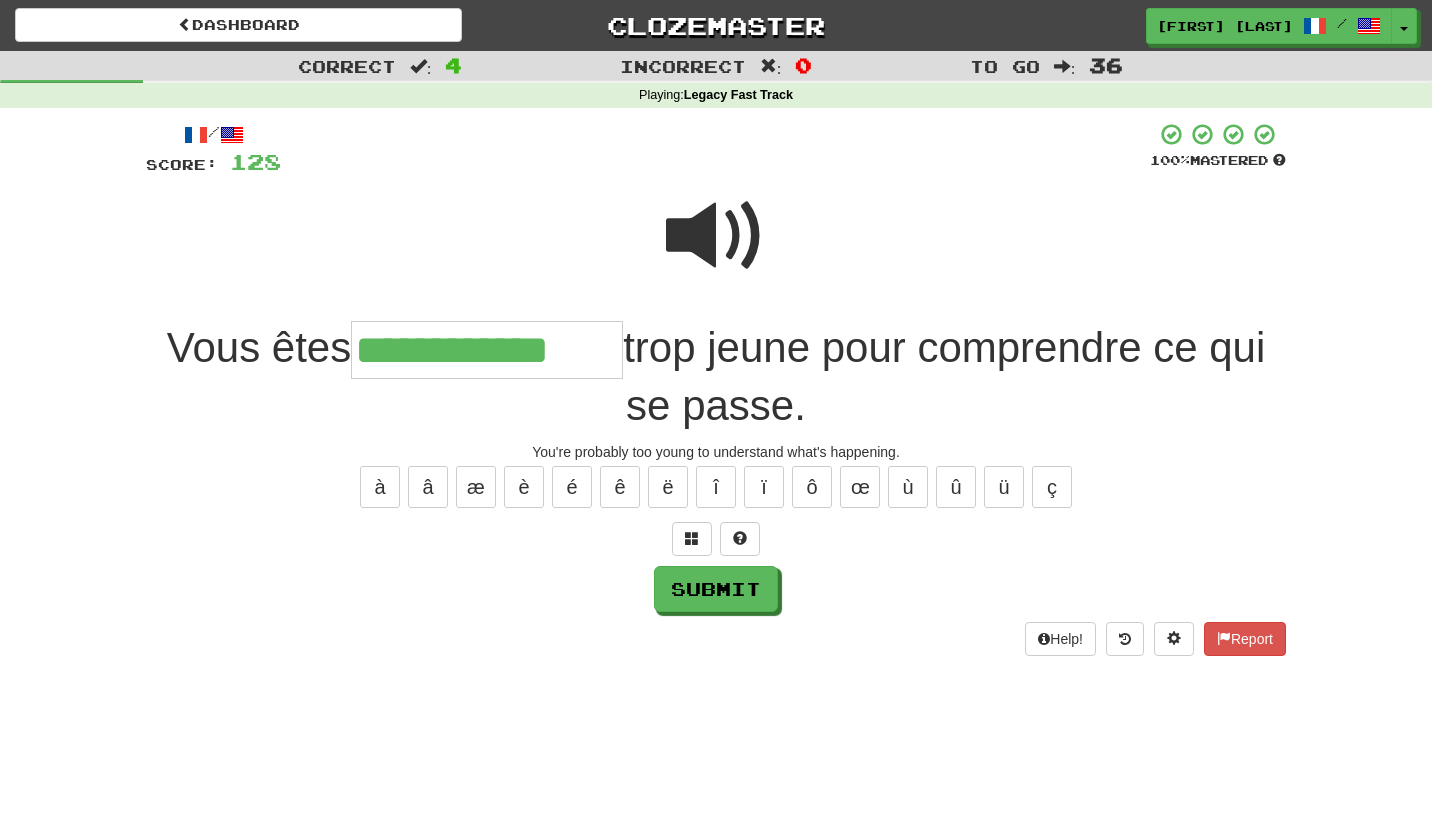 type on "**********" 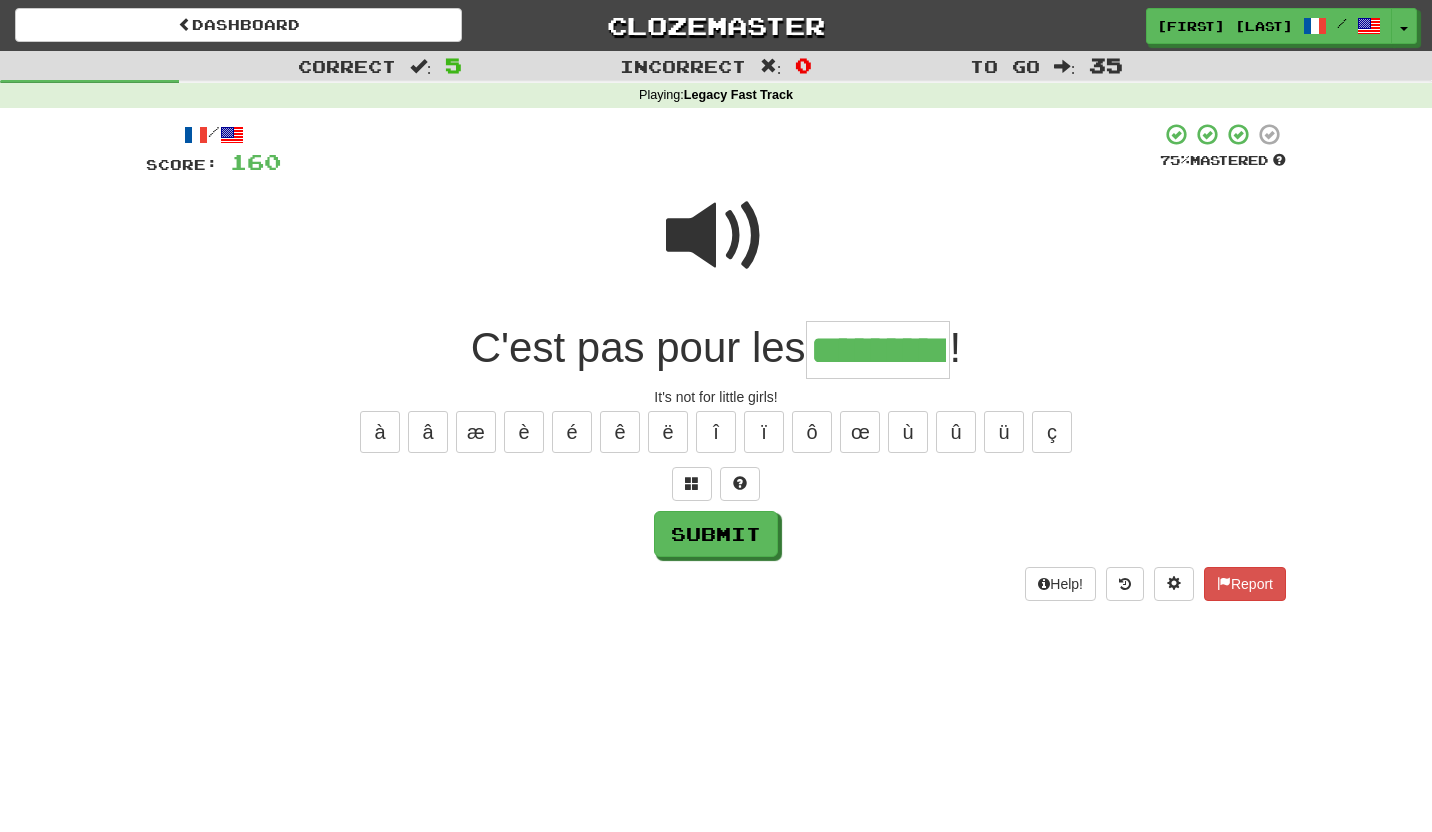 type on "*********" 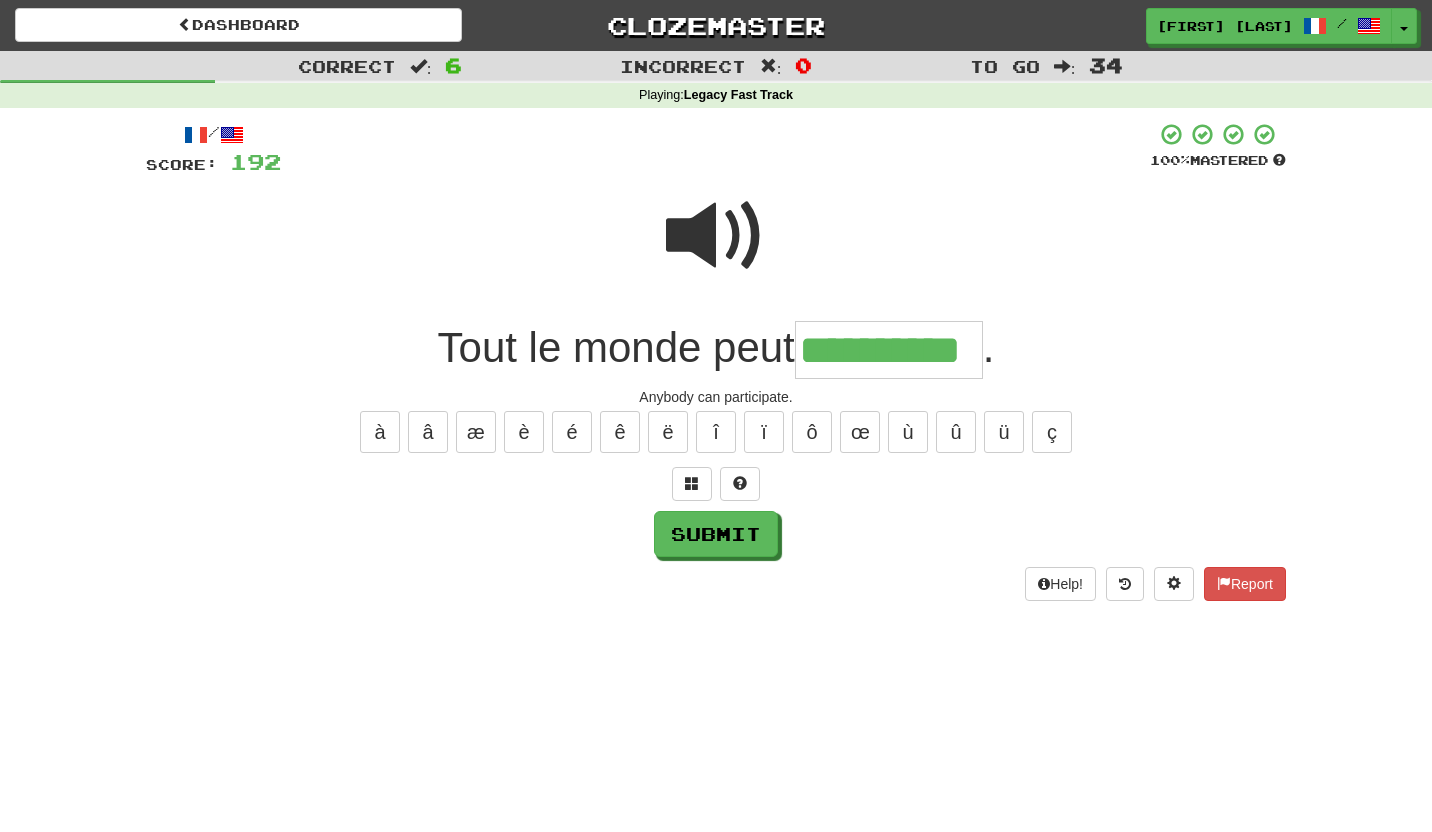 type on "**********" 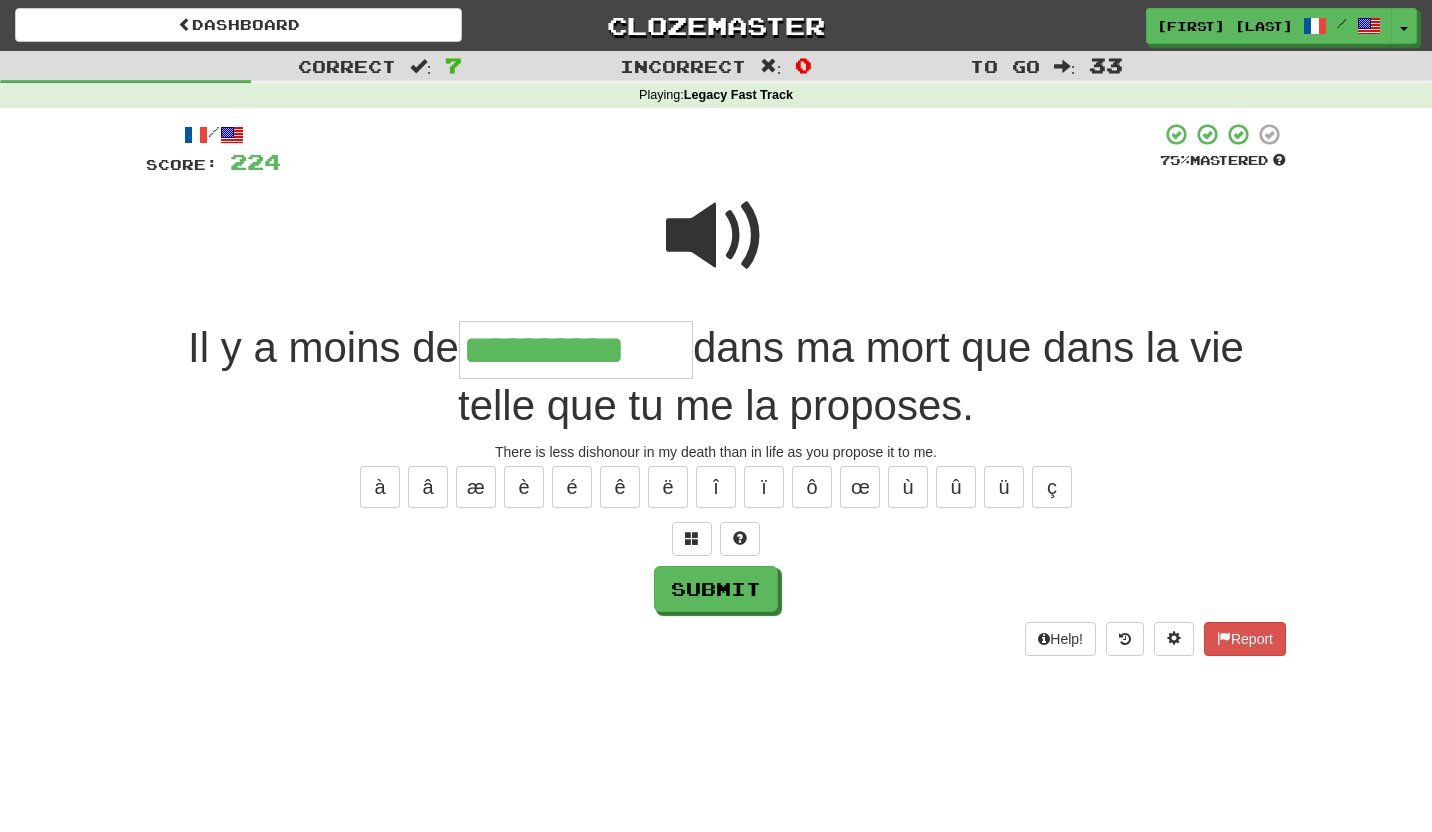 type on "**********" 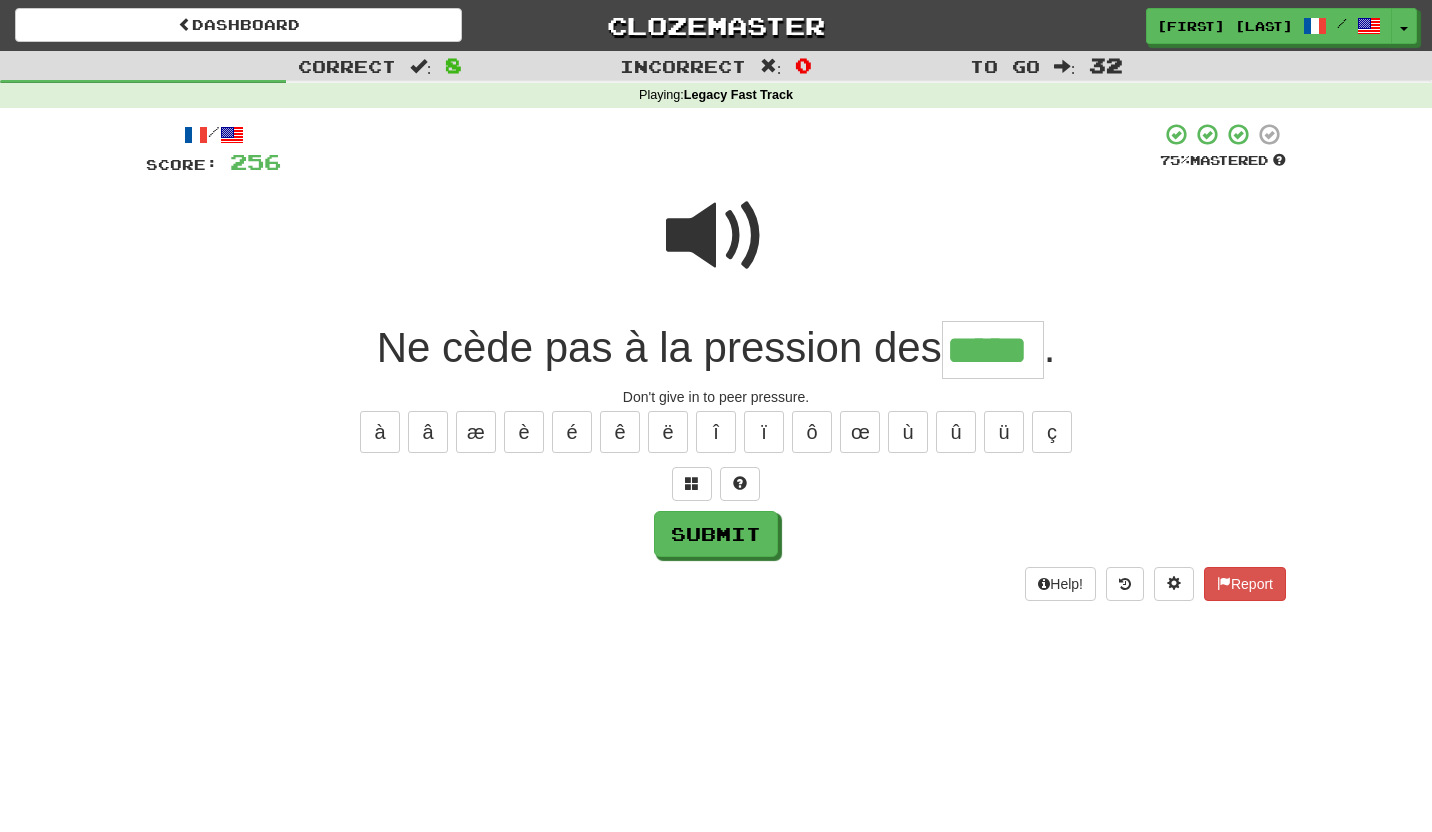 type on "*****" 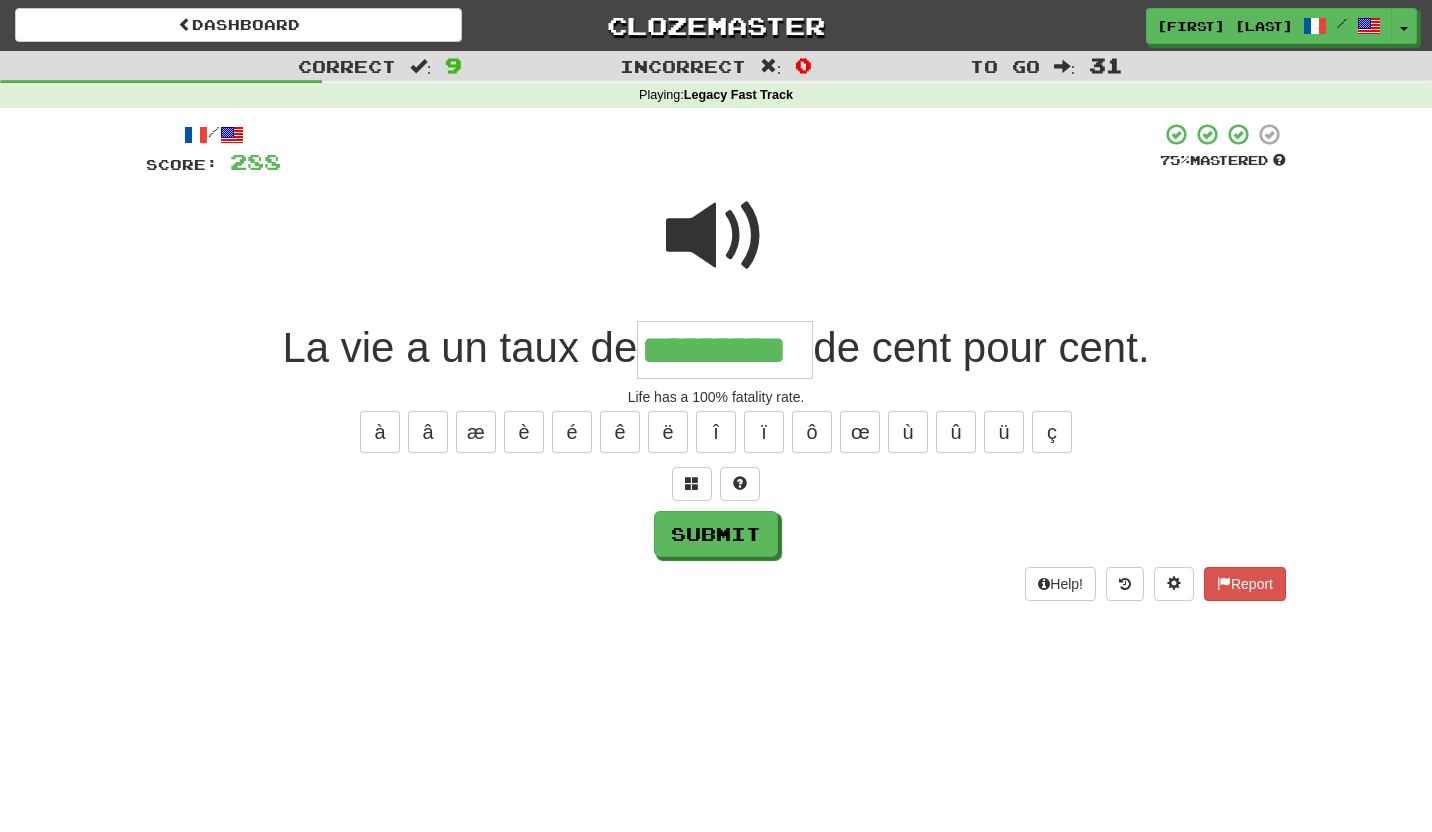type on "*********" 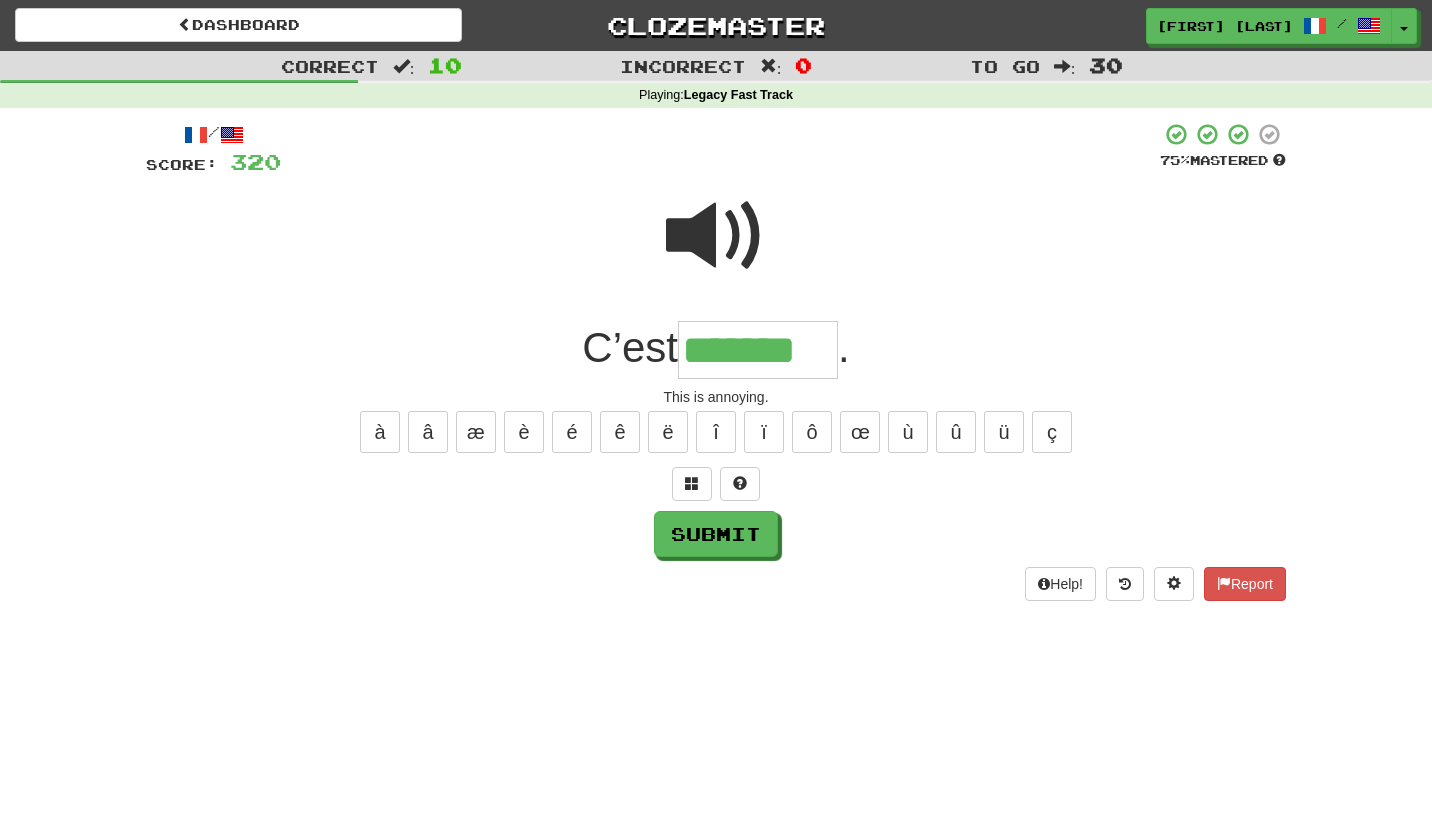 type on "*******" 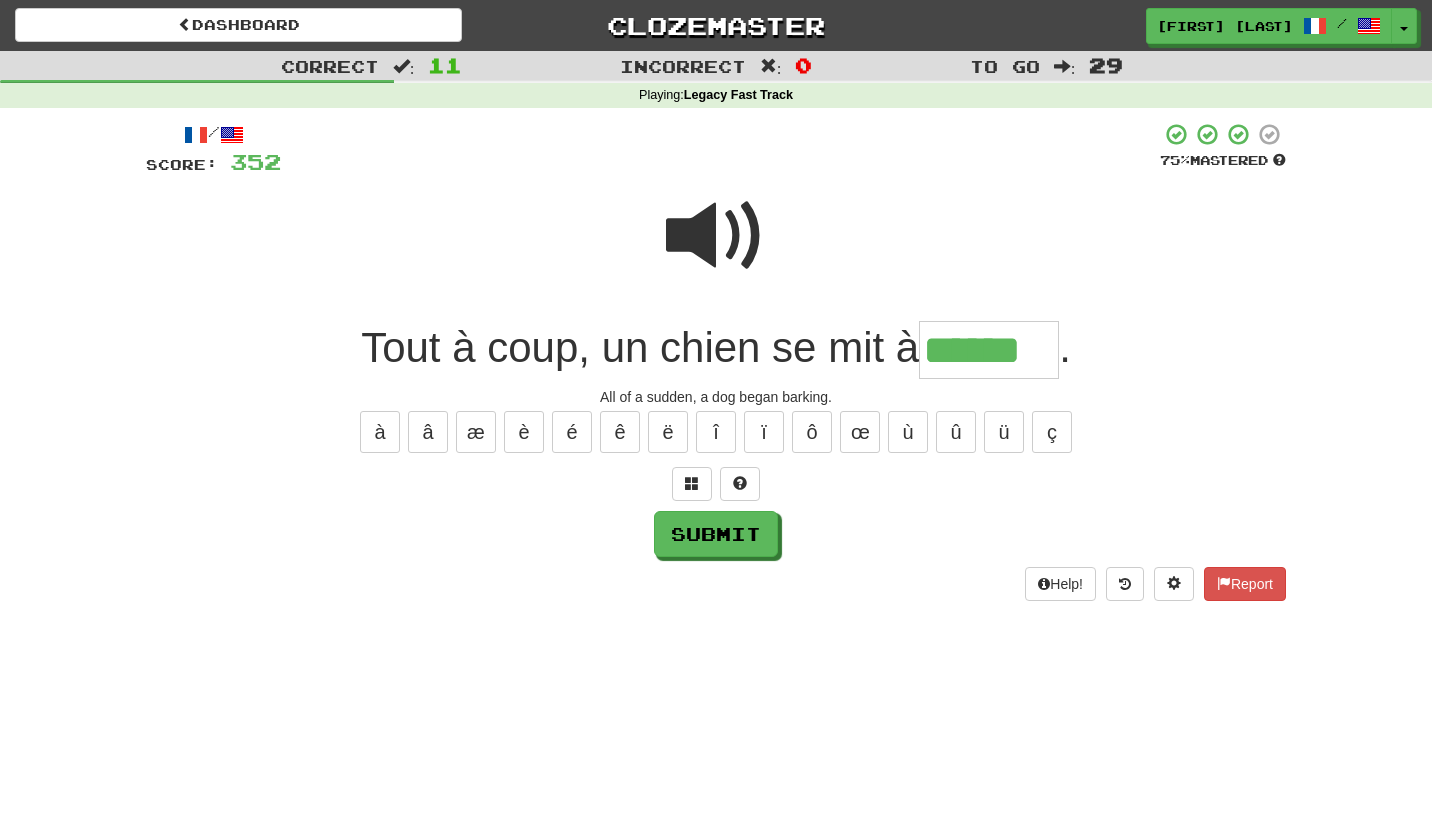 type on "******" 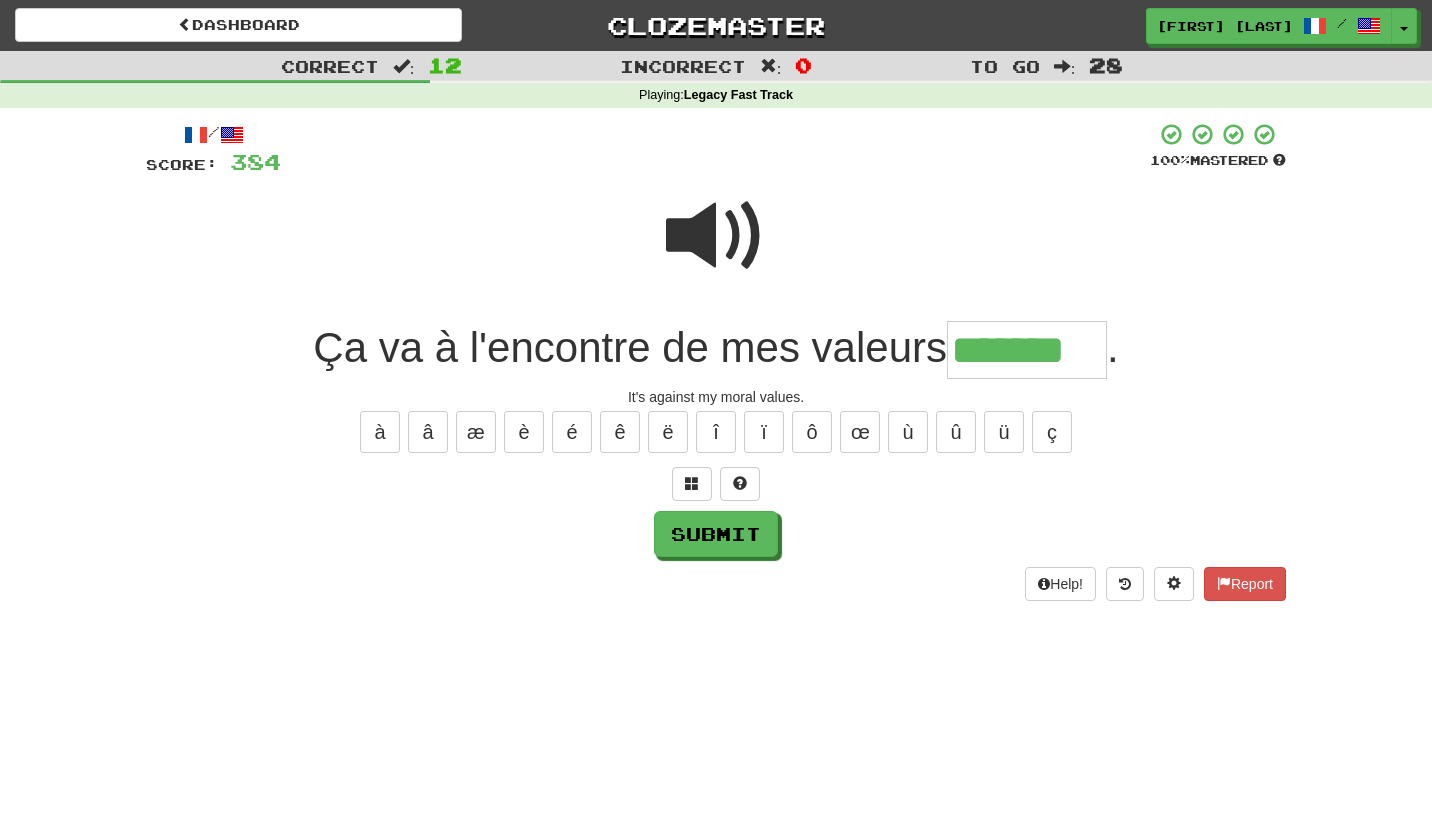 type on "*******" 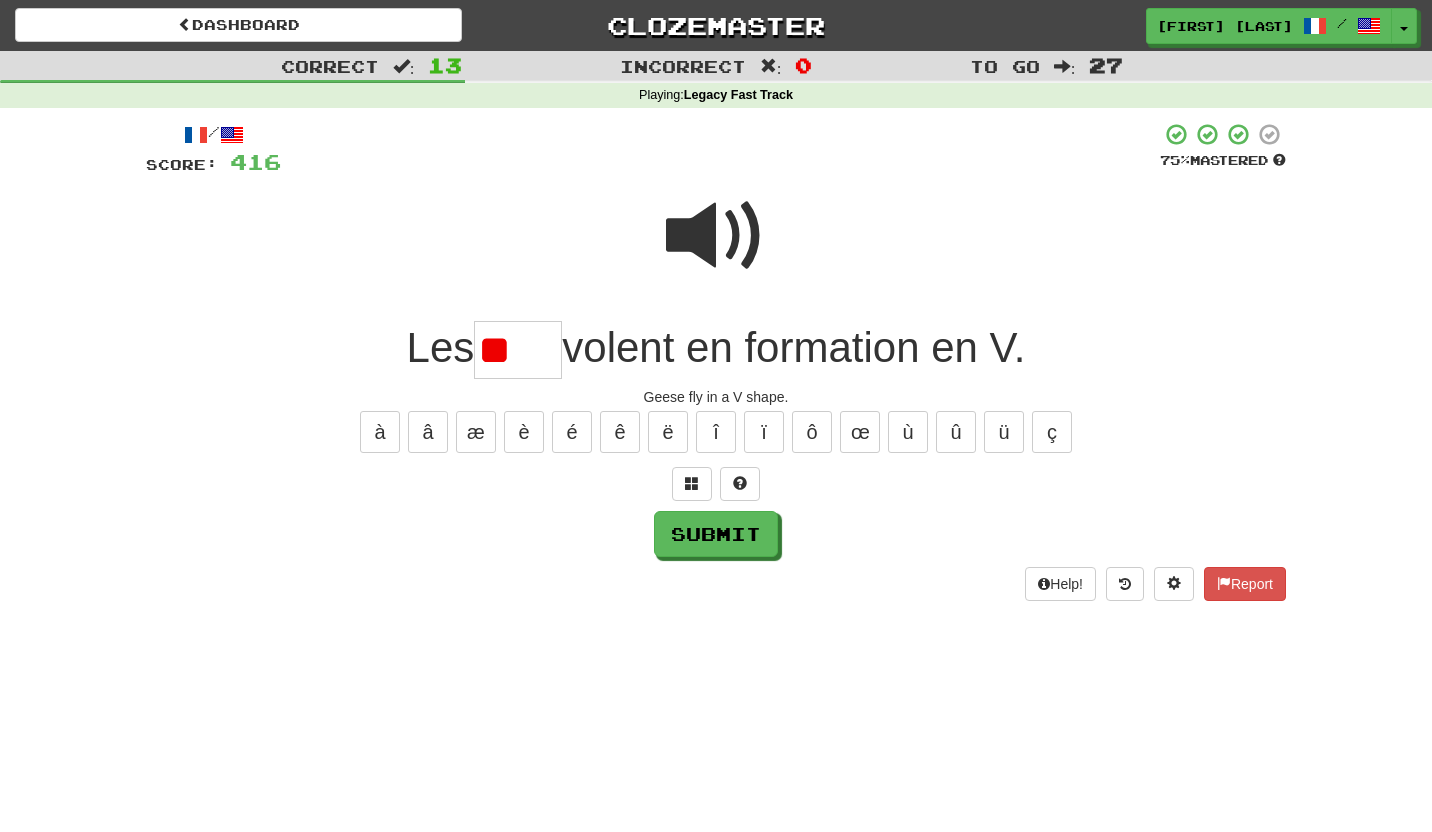 type on "*" 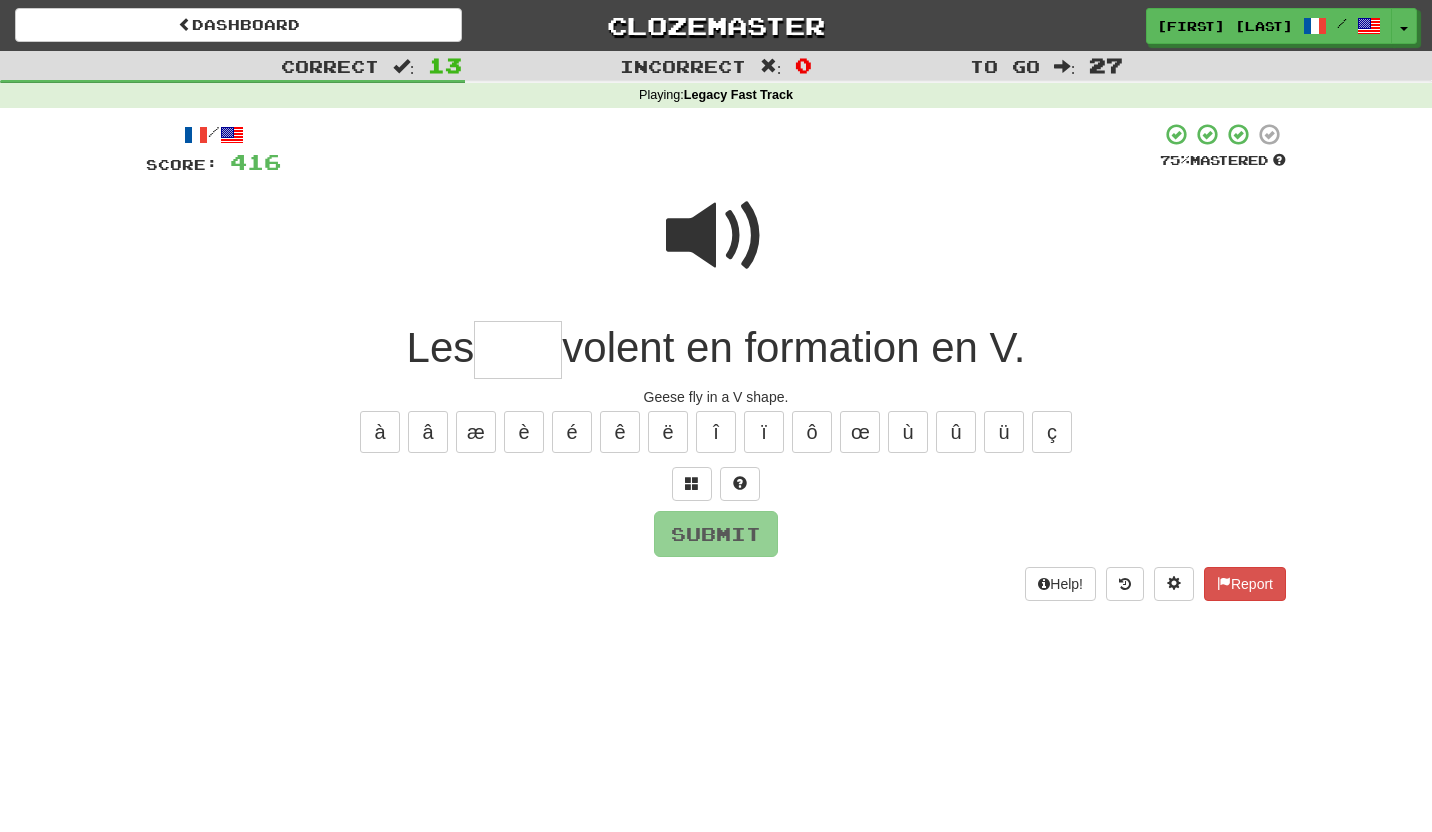 type on "*" 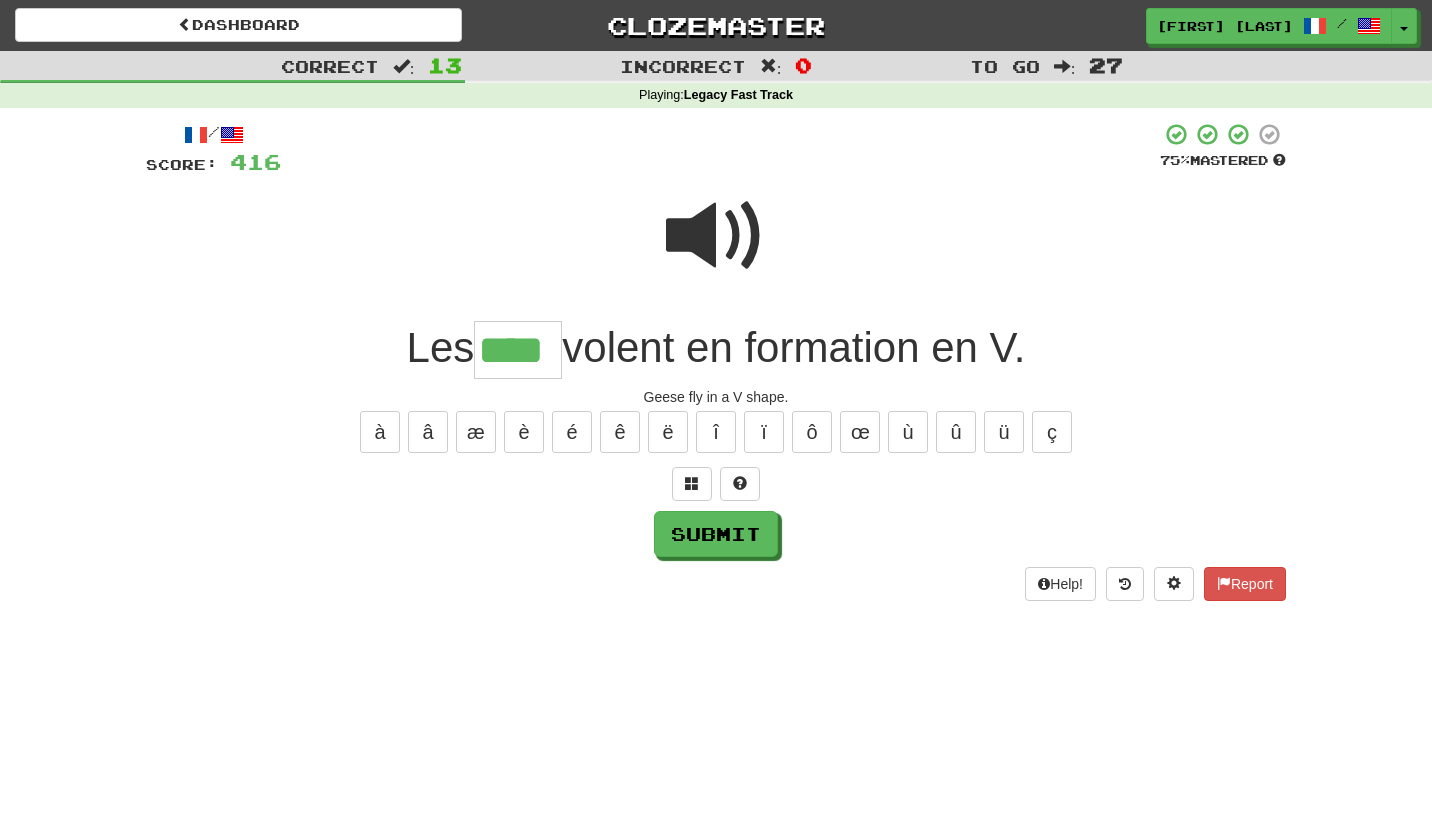 type on "****" 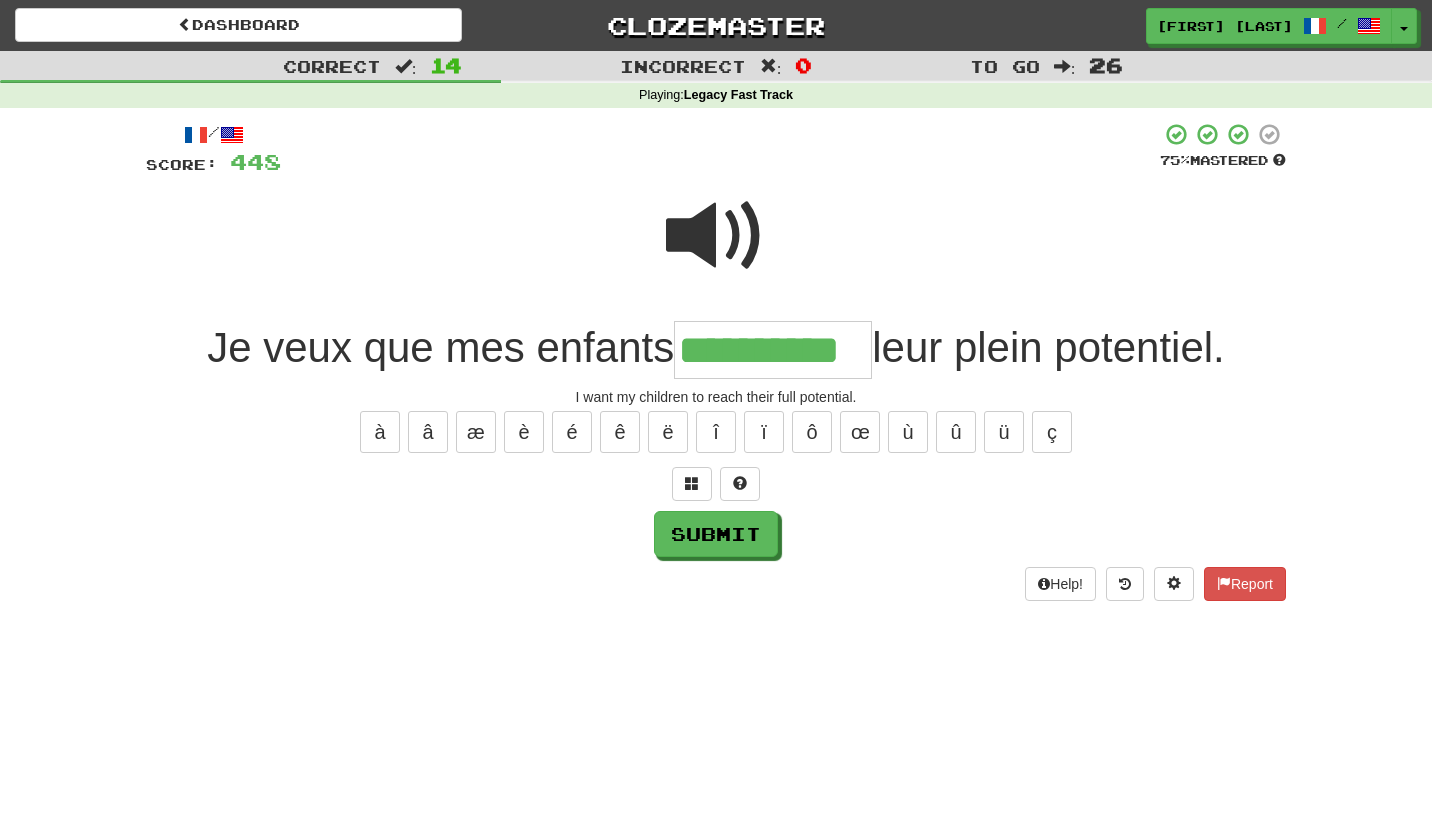 type on "**********" 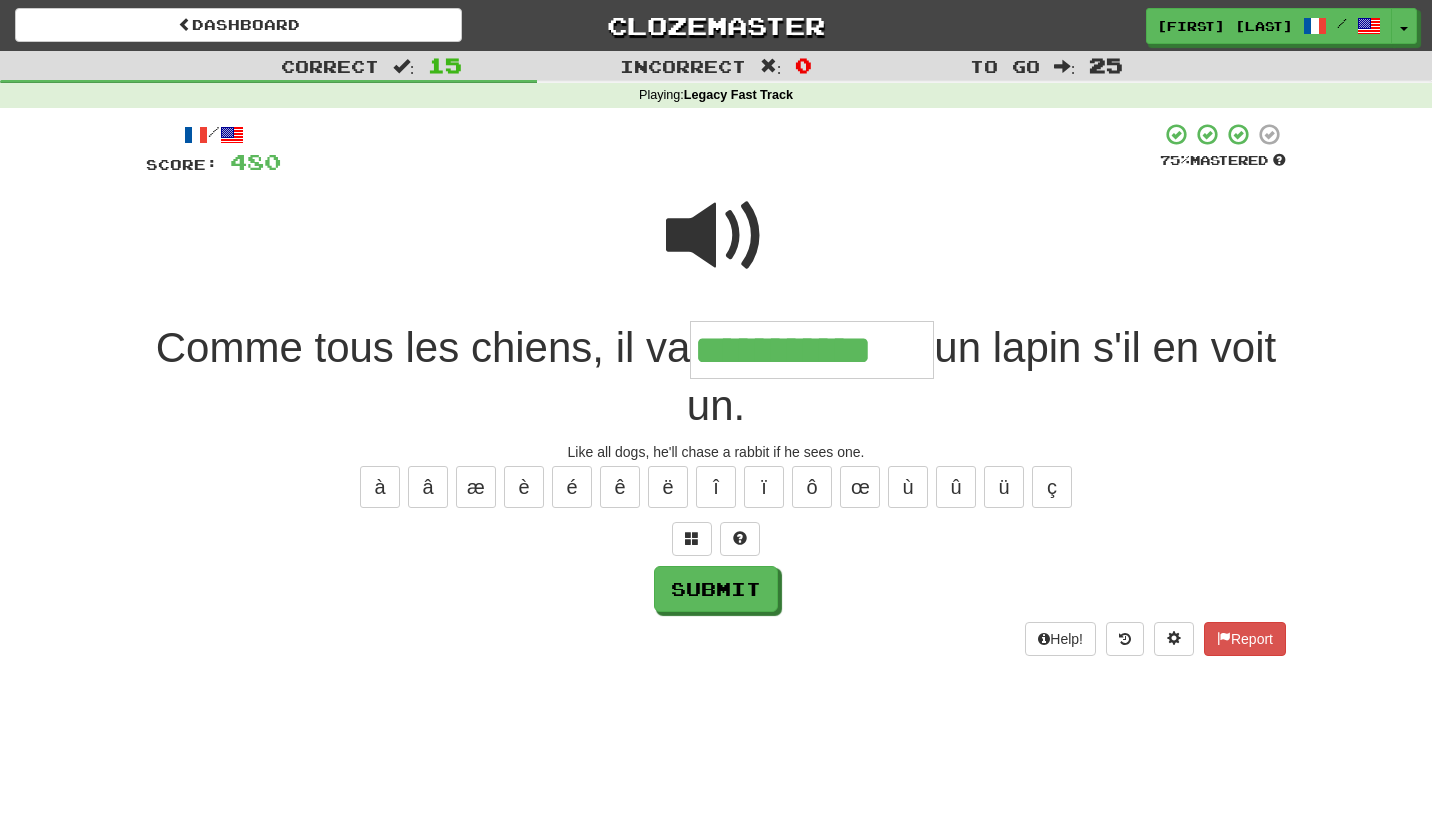 type on "**********" 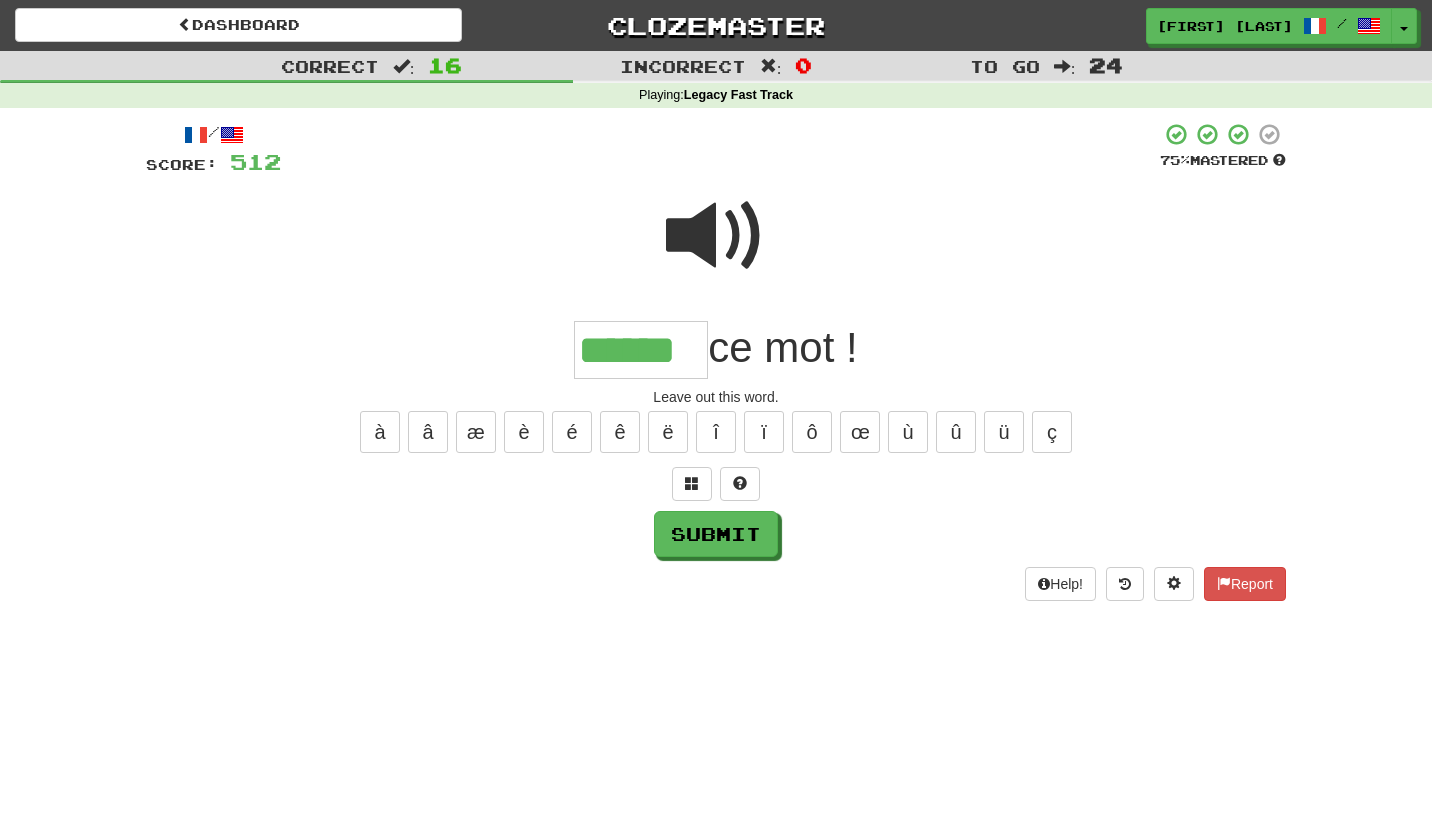 type on "******" 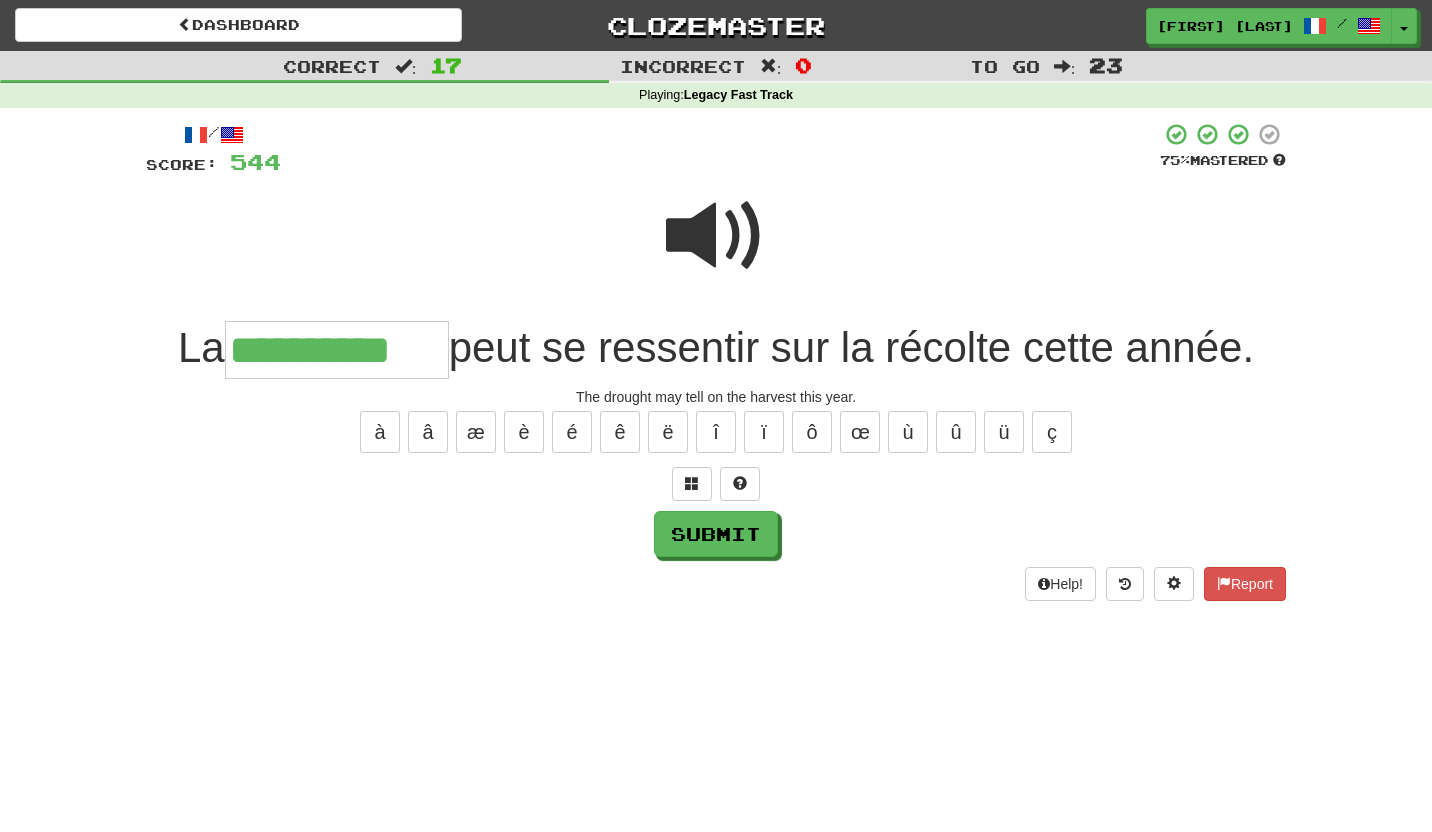 type on "**********" 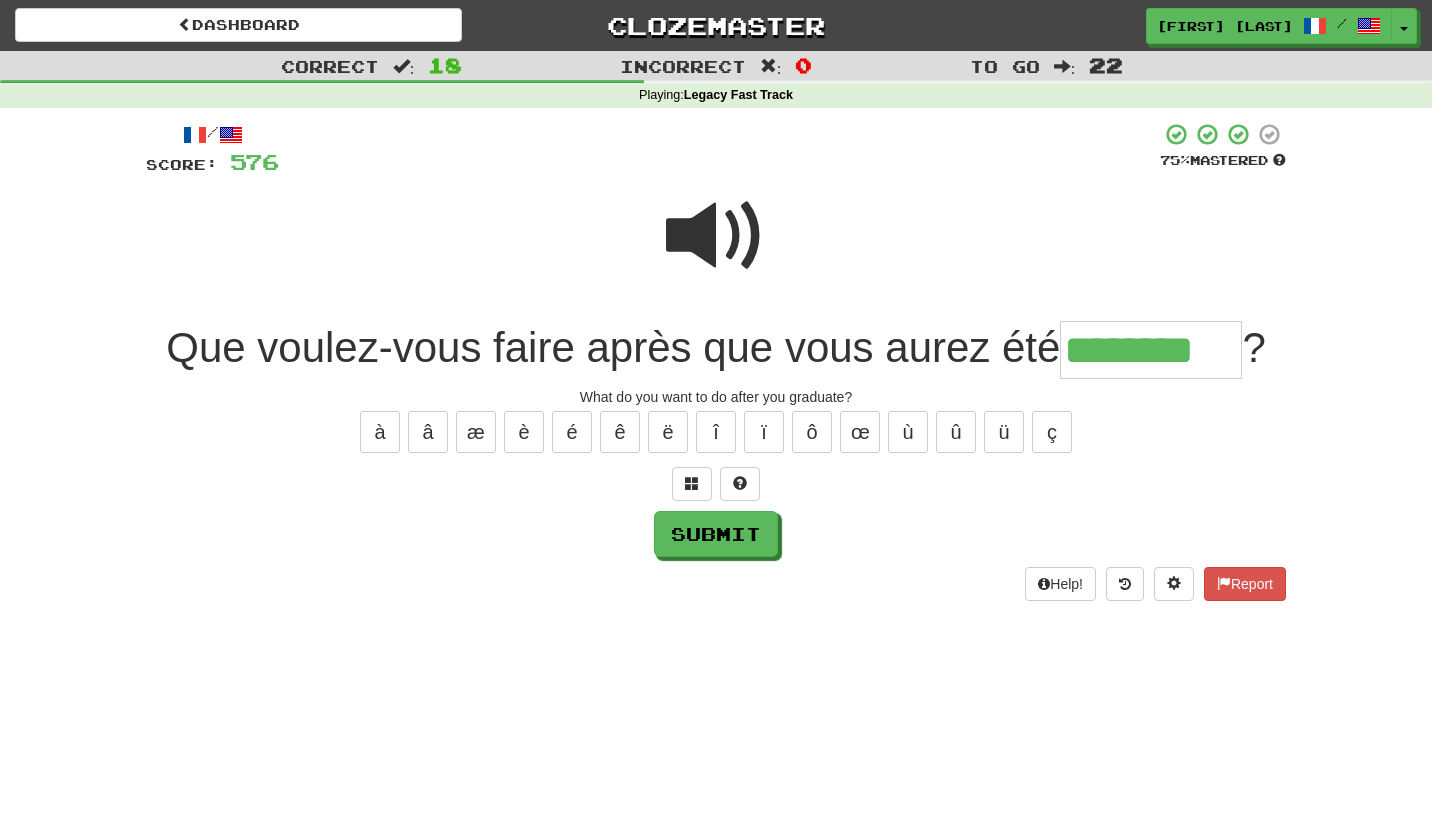 type on "********" 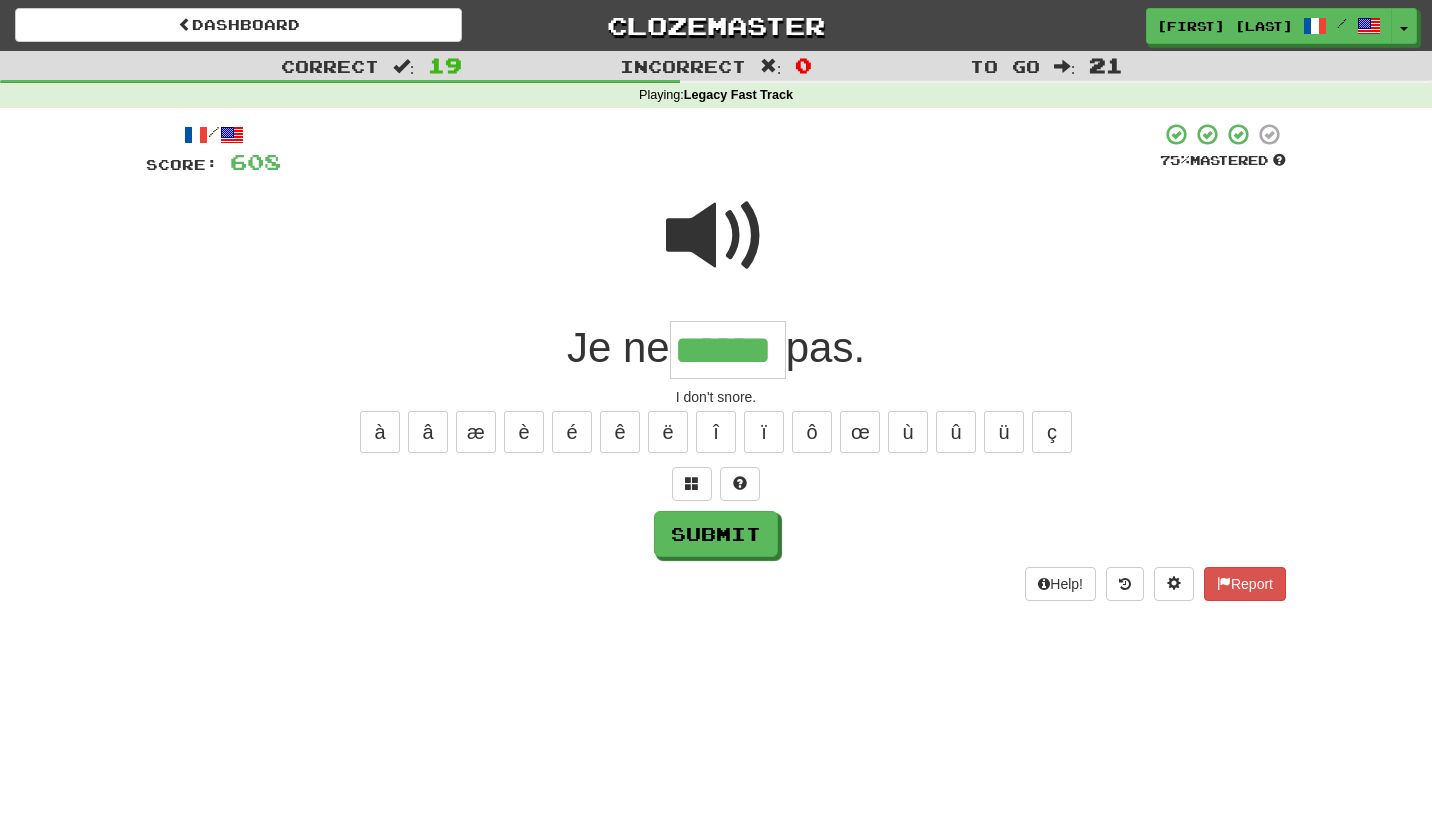 type on "******" 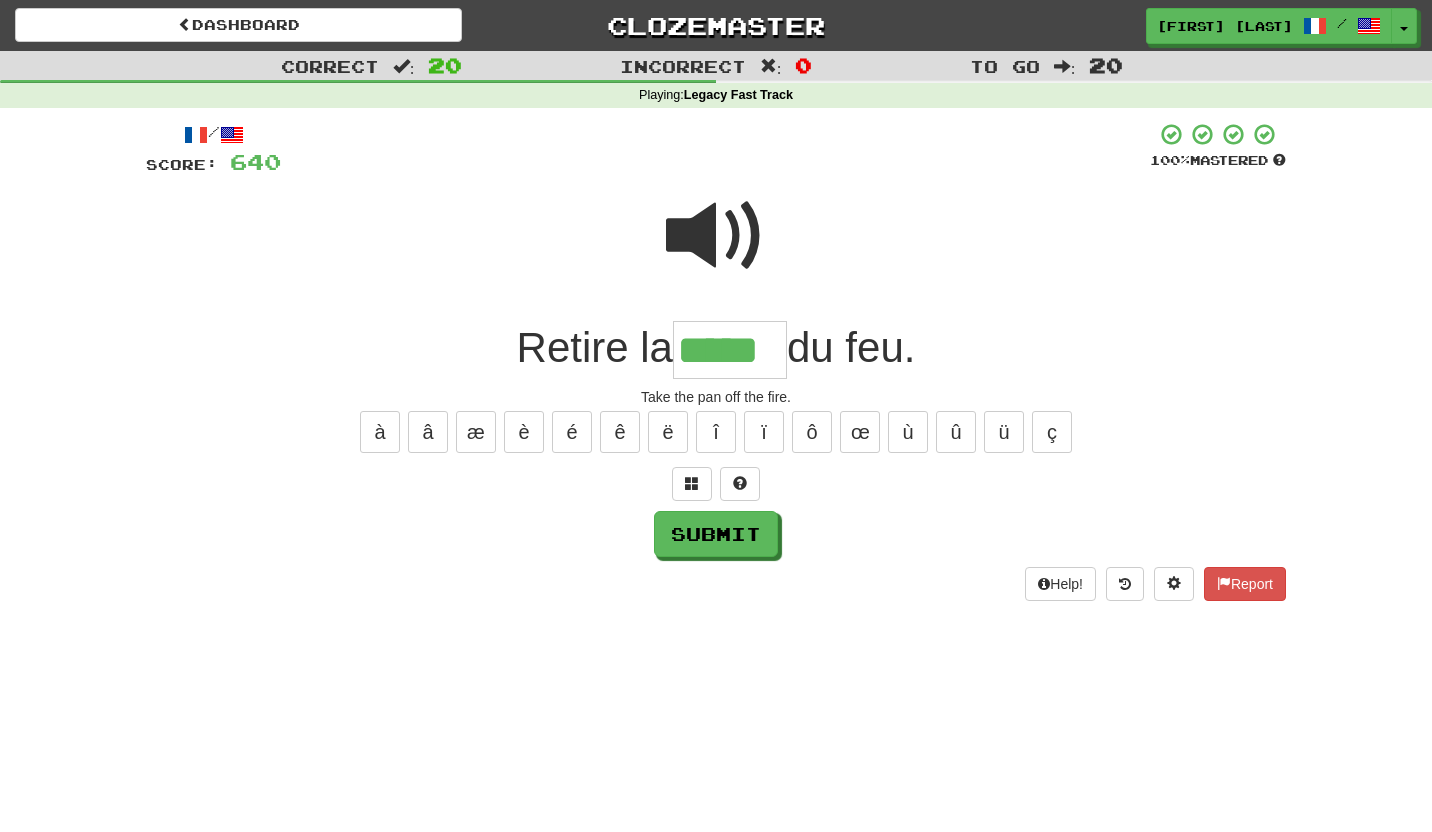 type on "*****" 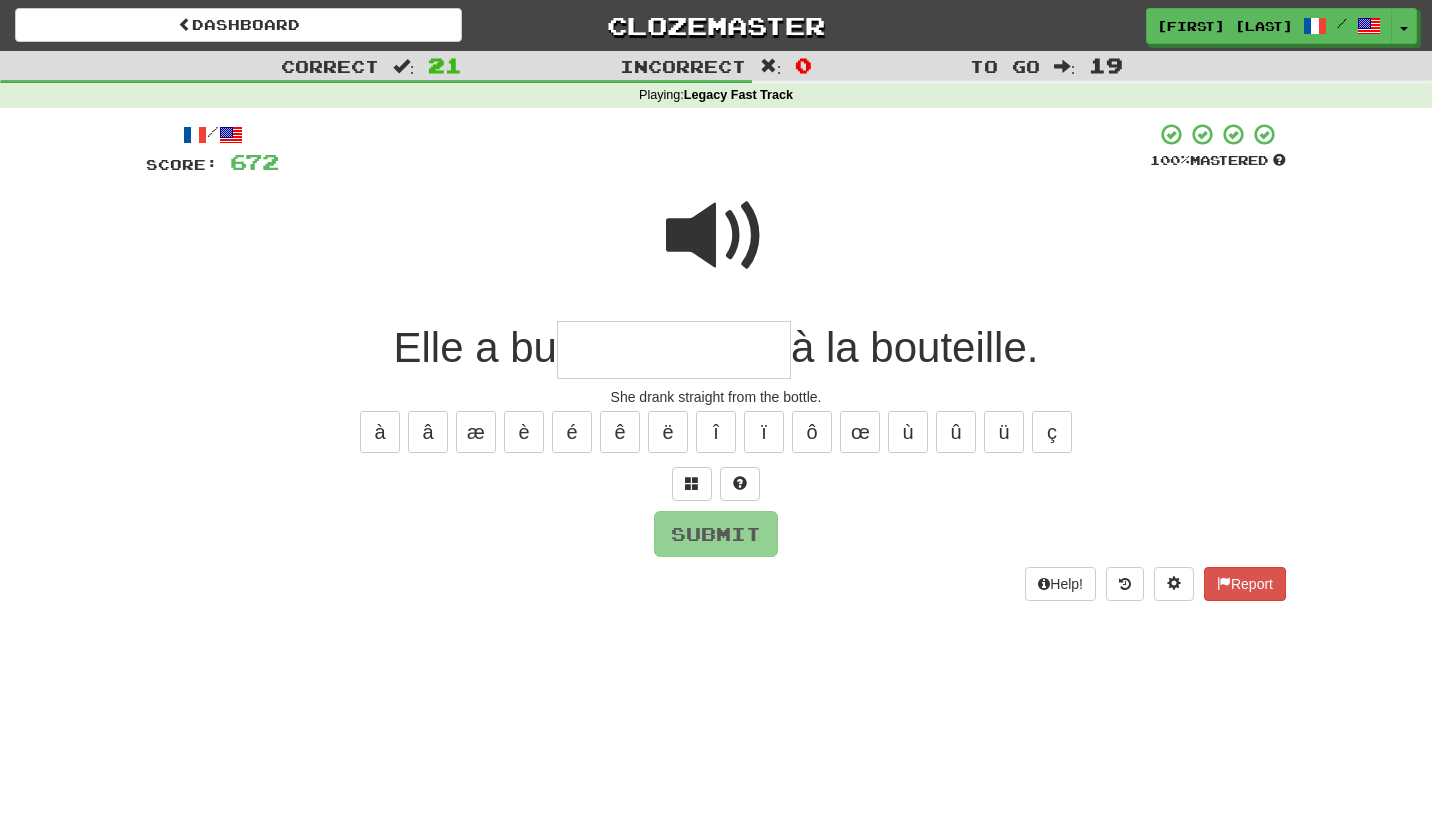 type on "*" 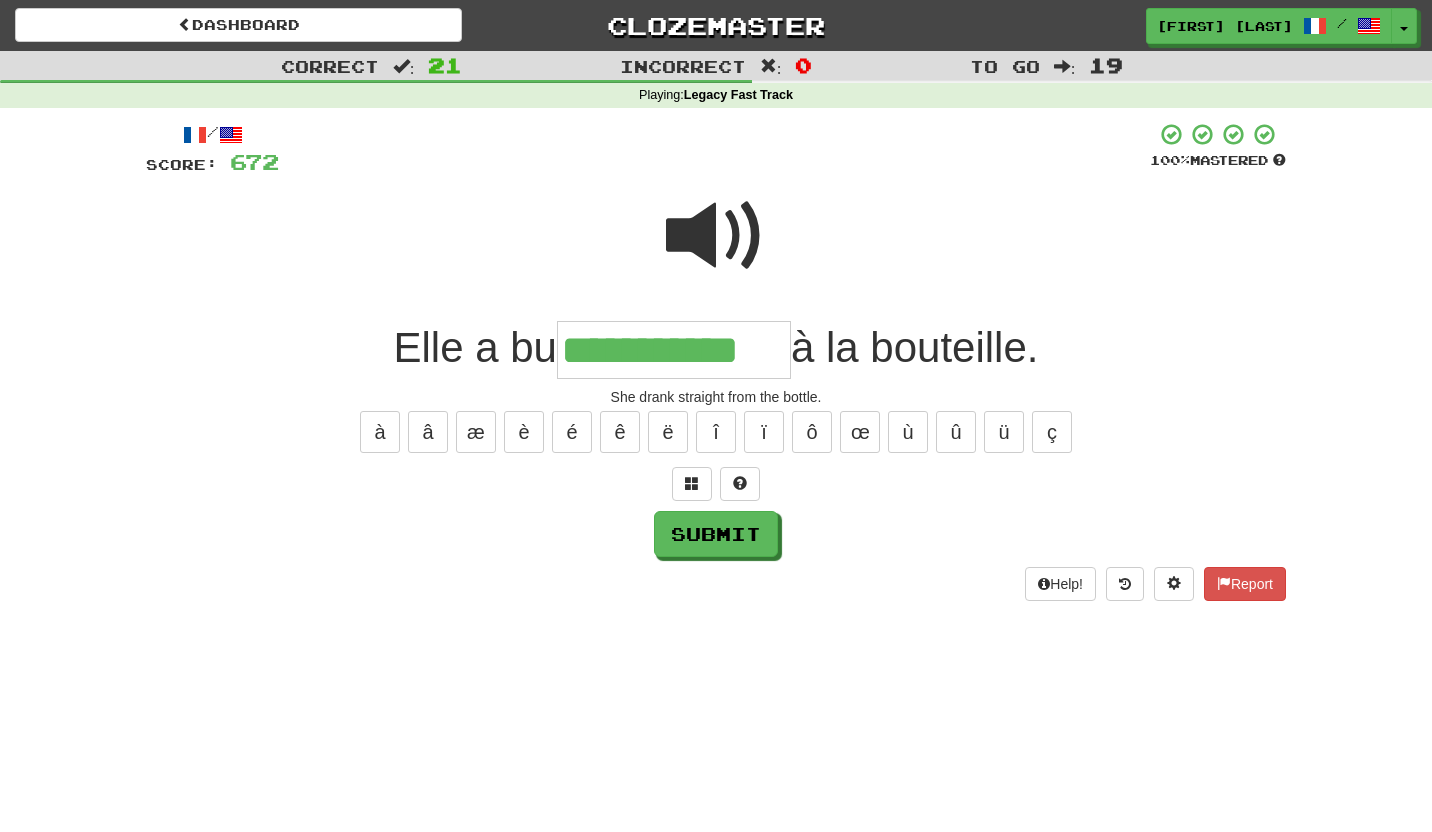 type on "**********" 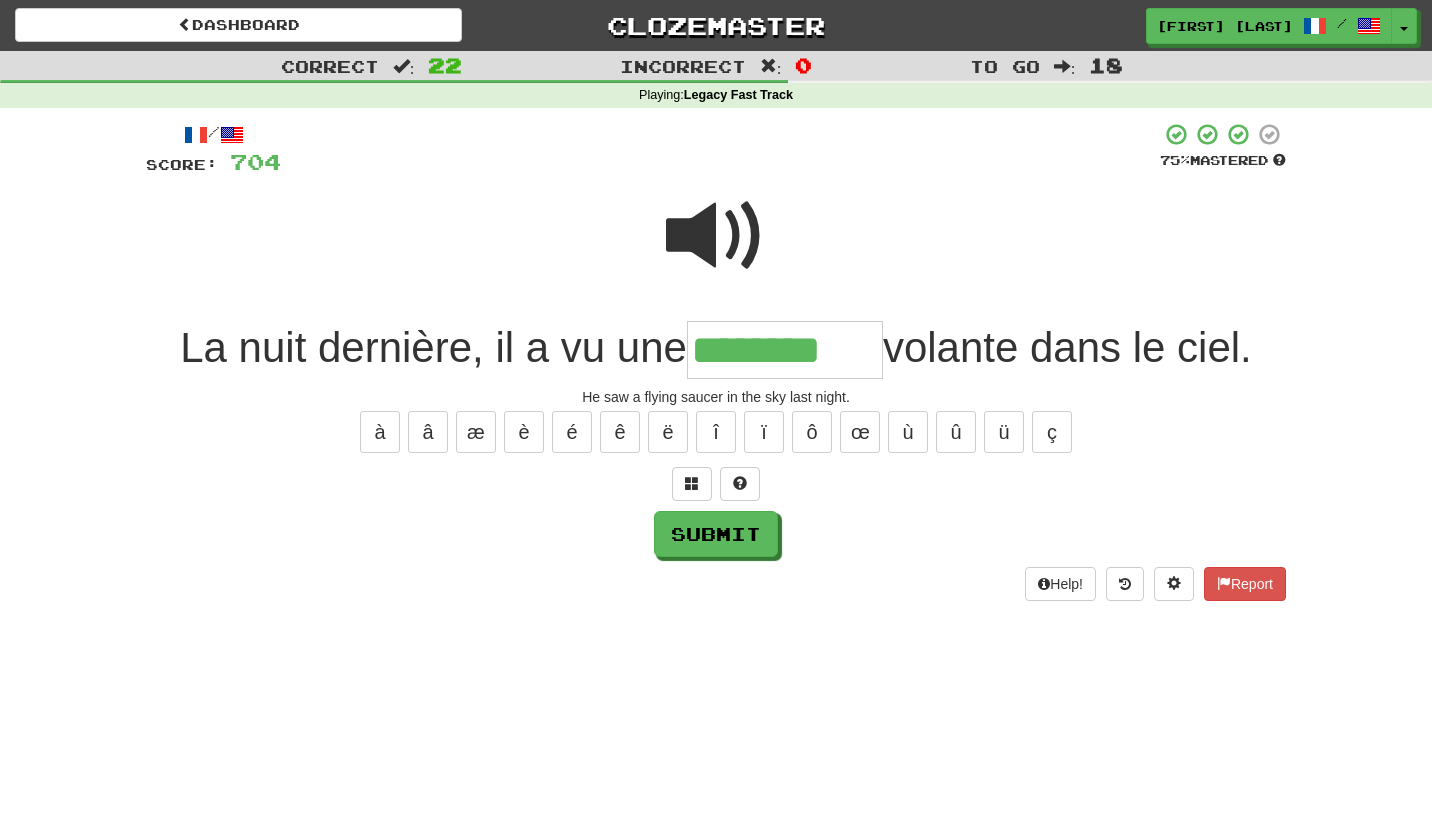 type on "********" 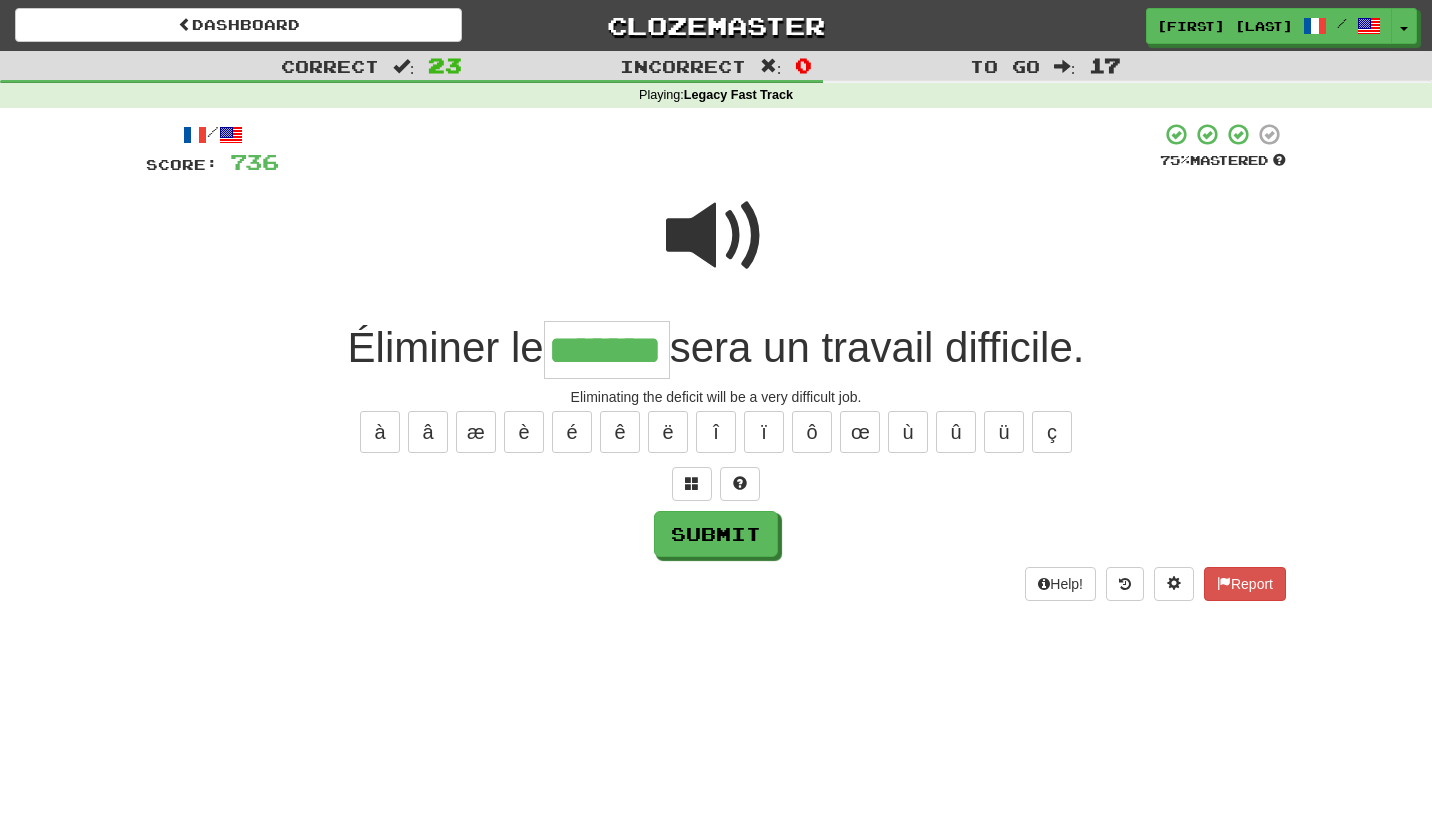 type on "*******" 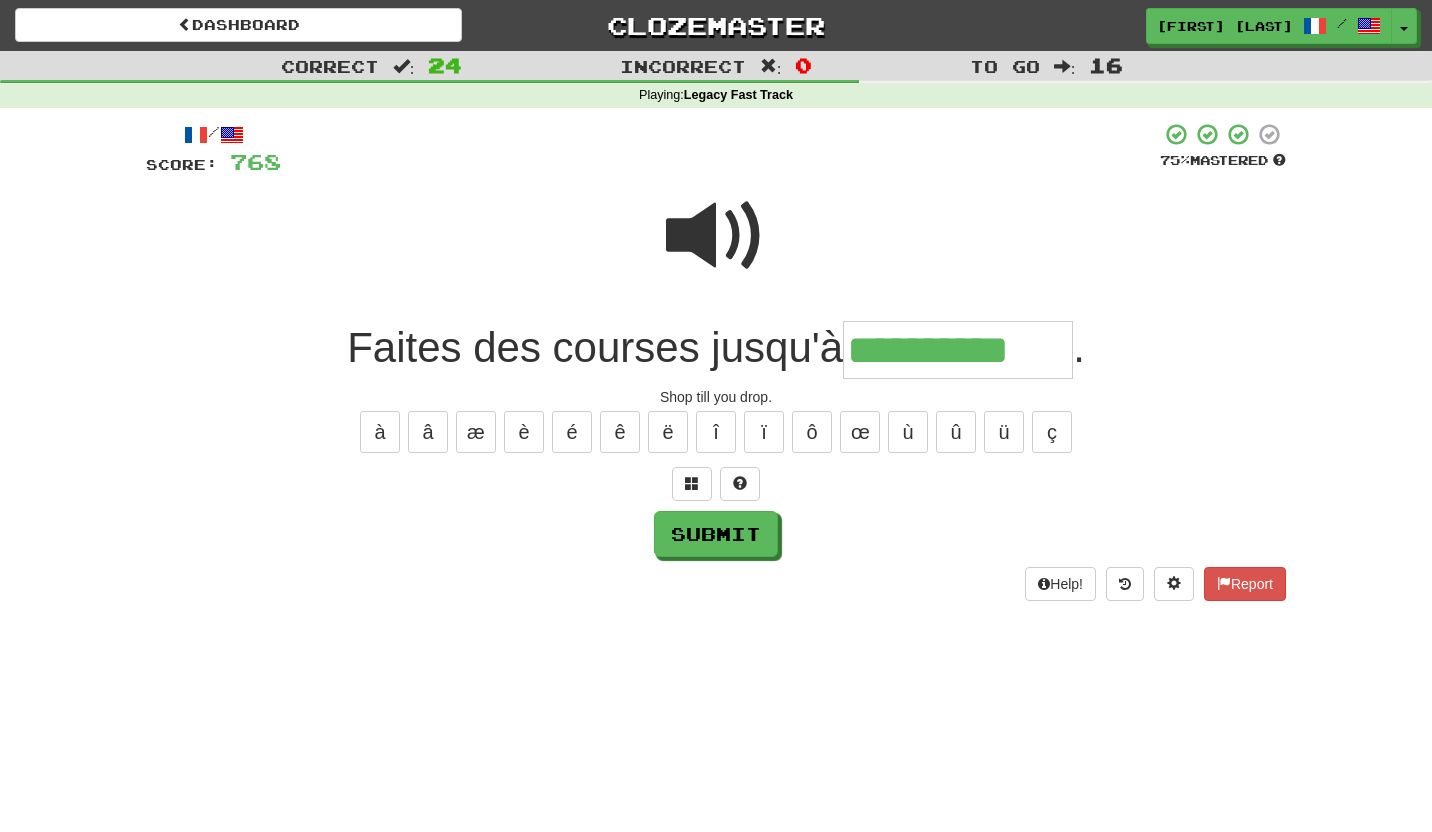type on "**********" 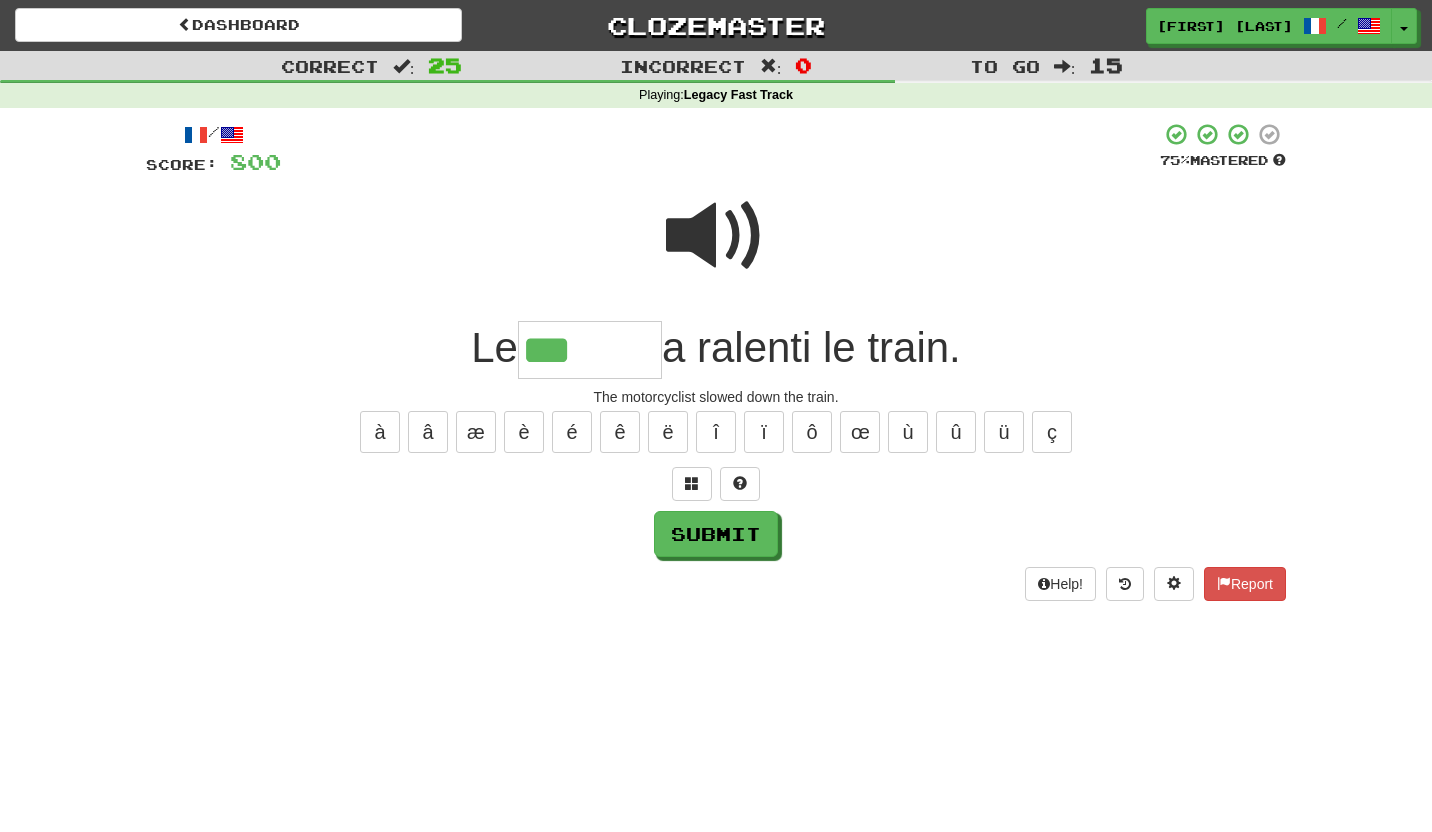 click at bounding box center (716, 236) 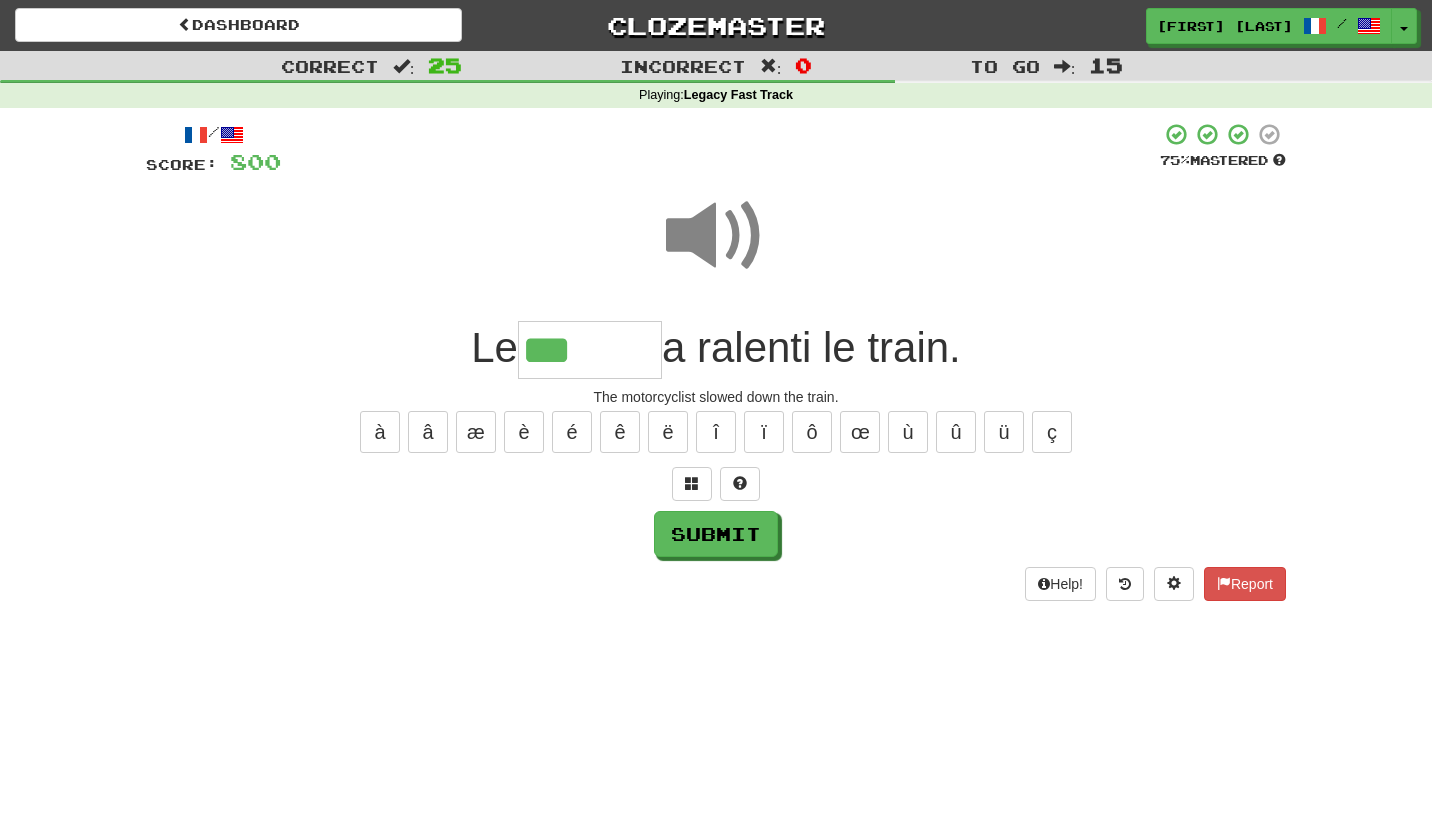 click on "***" at bounding box center (590, 350) 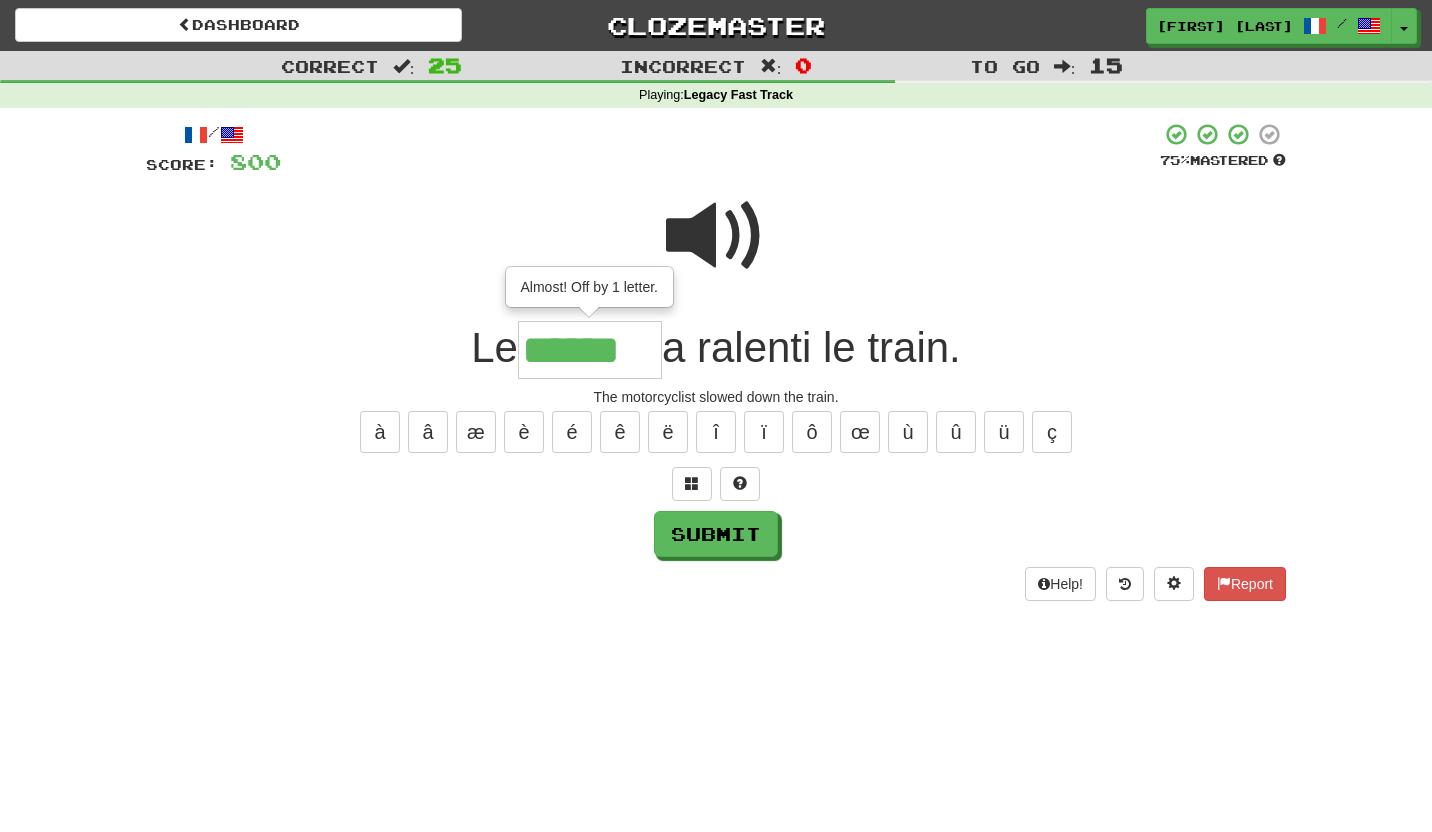 type on "******" 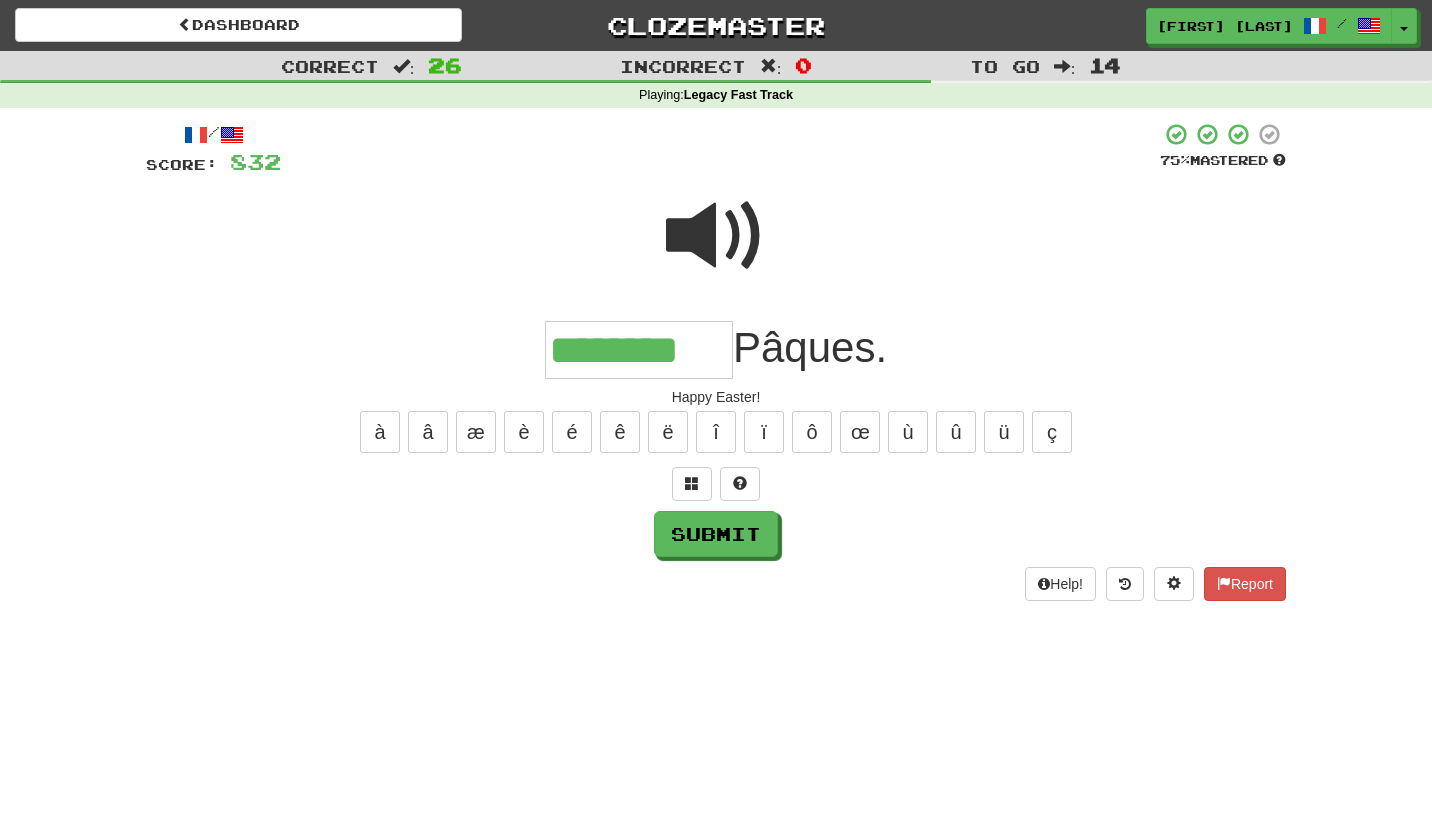 type on "********" 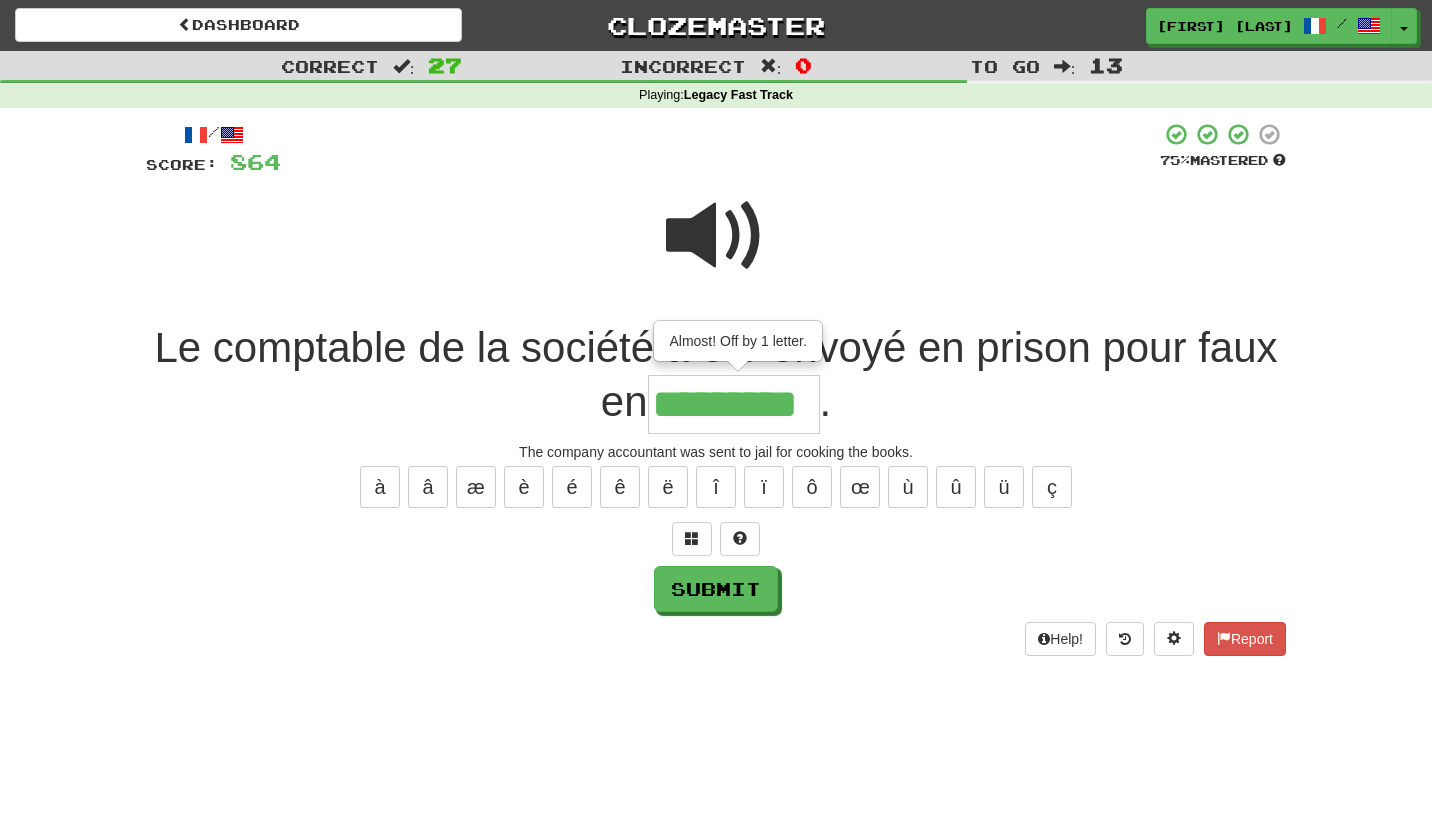 type on "*********" 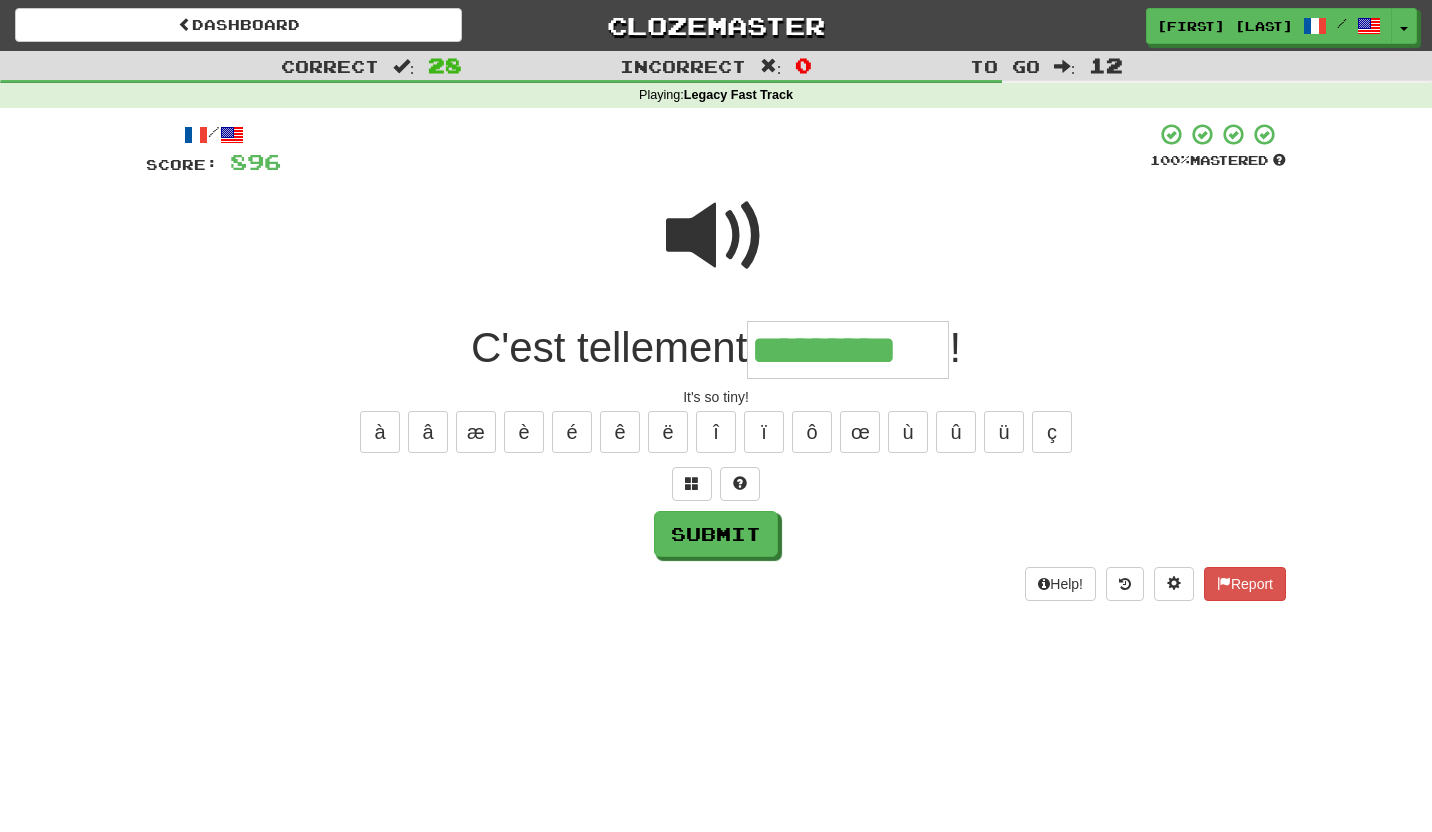 type on "*********" 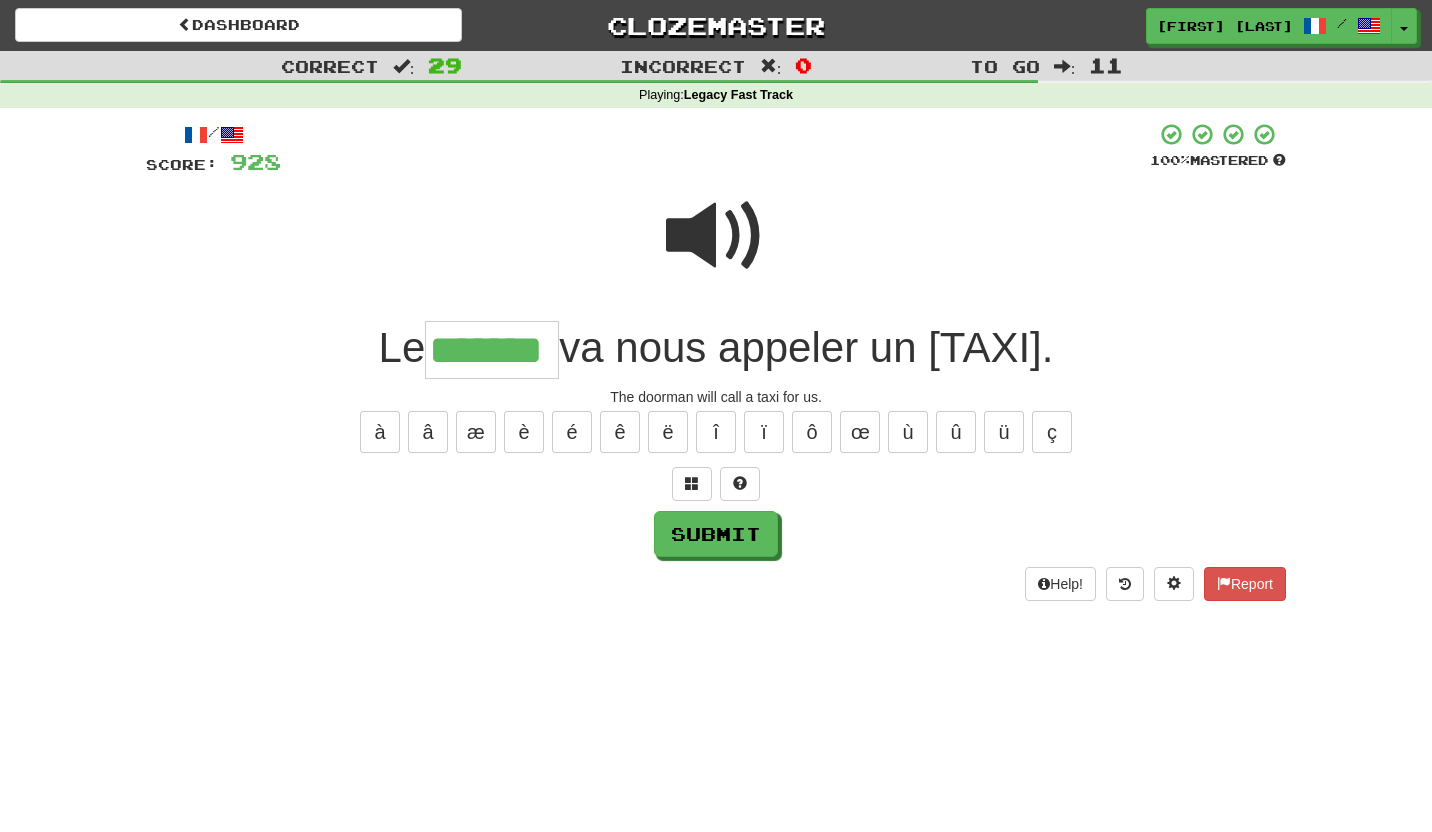 type on "*******" 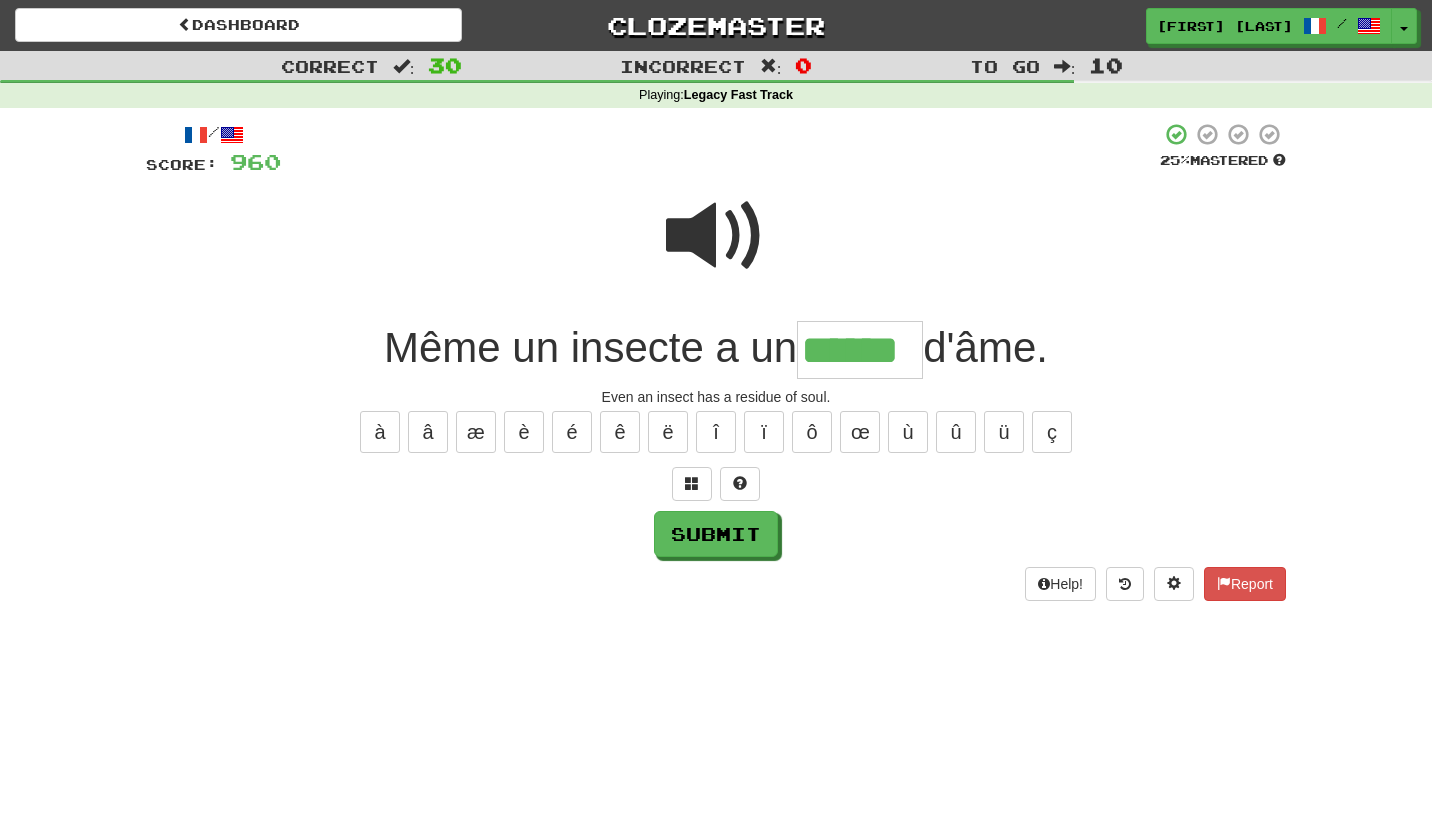 type on "******" 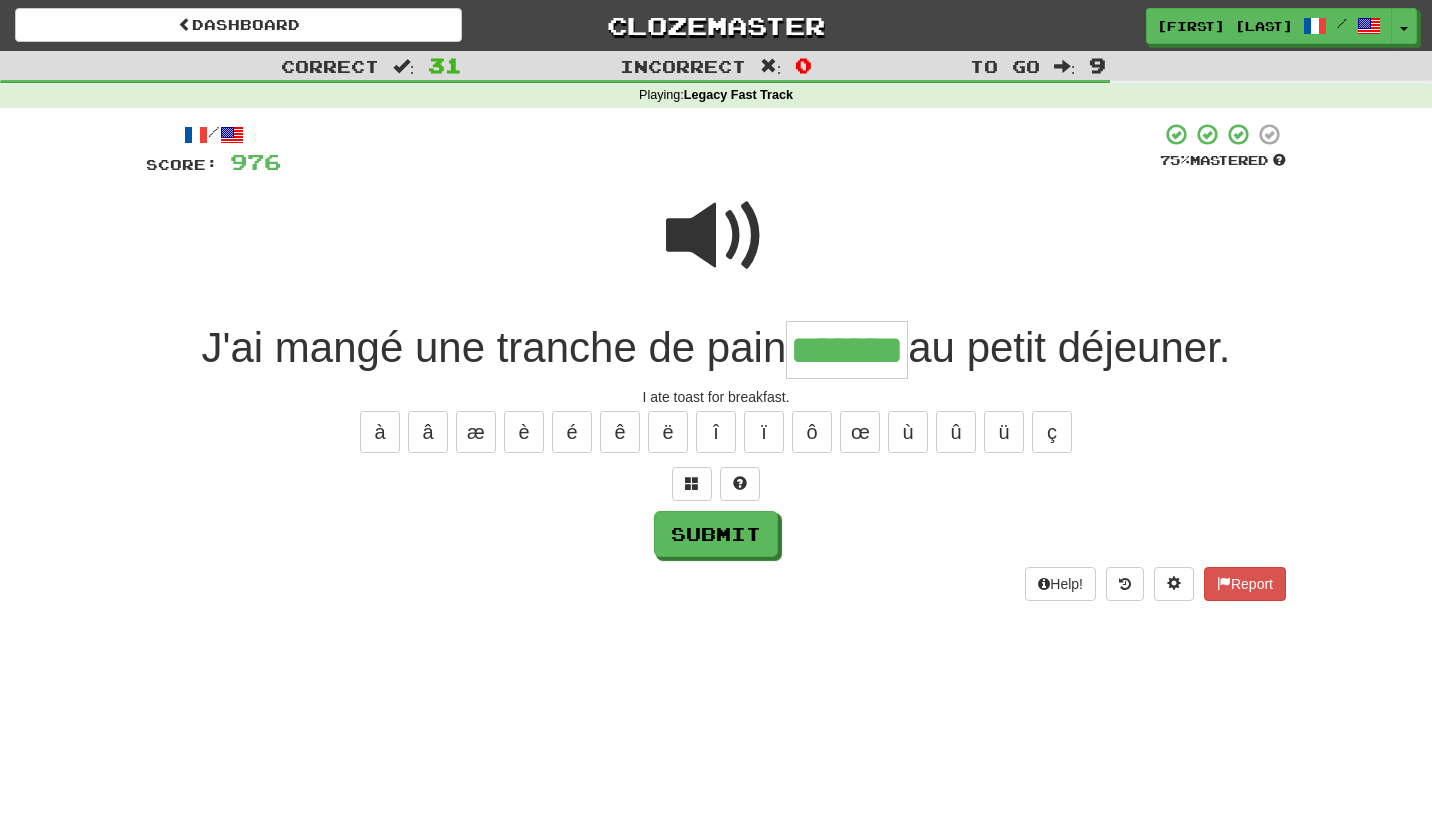type on "*******" 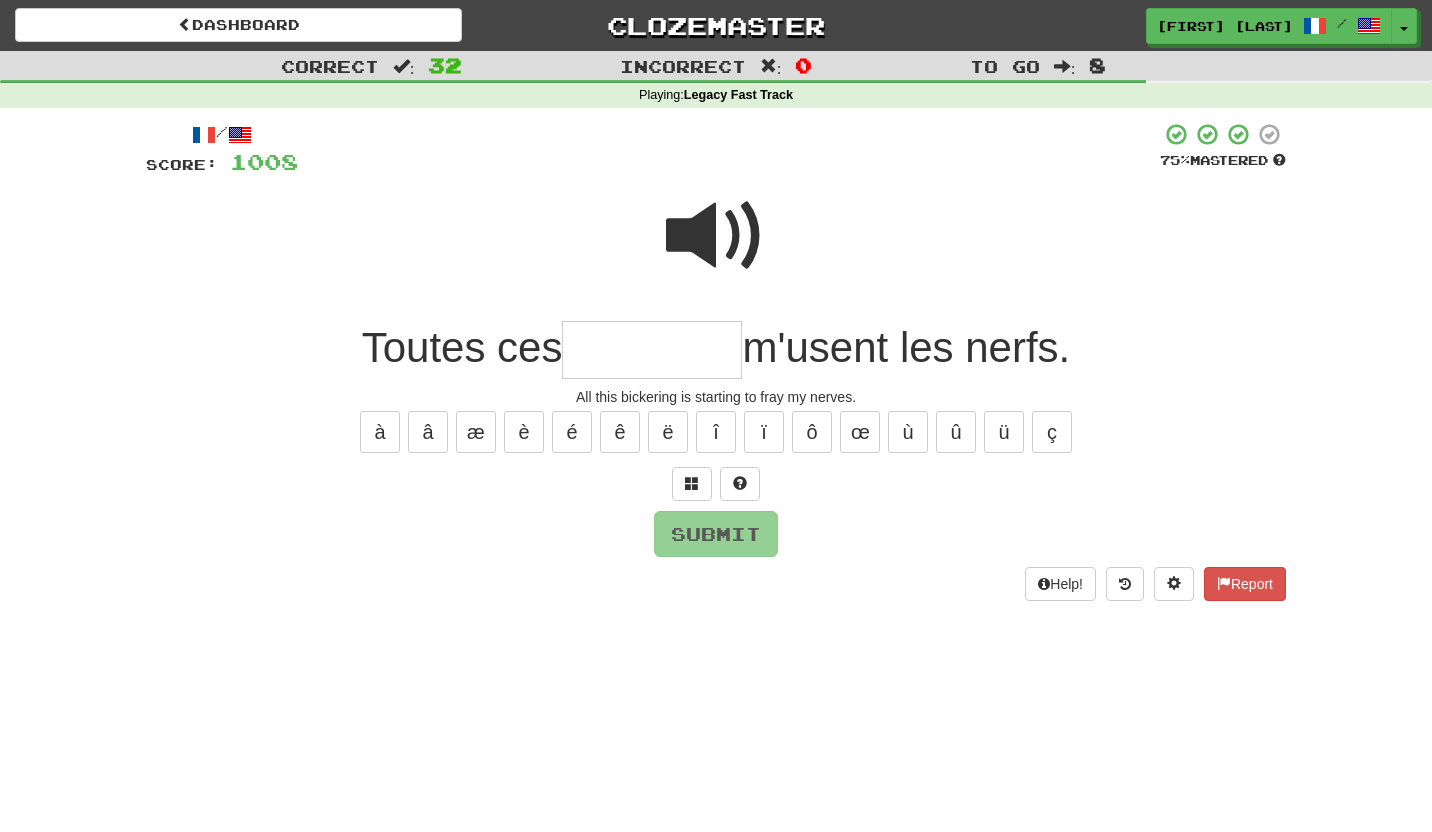 drag, startPoint x: 704, startPoint y: 220, endPoint x: 679, endPoint y: 296, distance: 80.00625 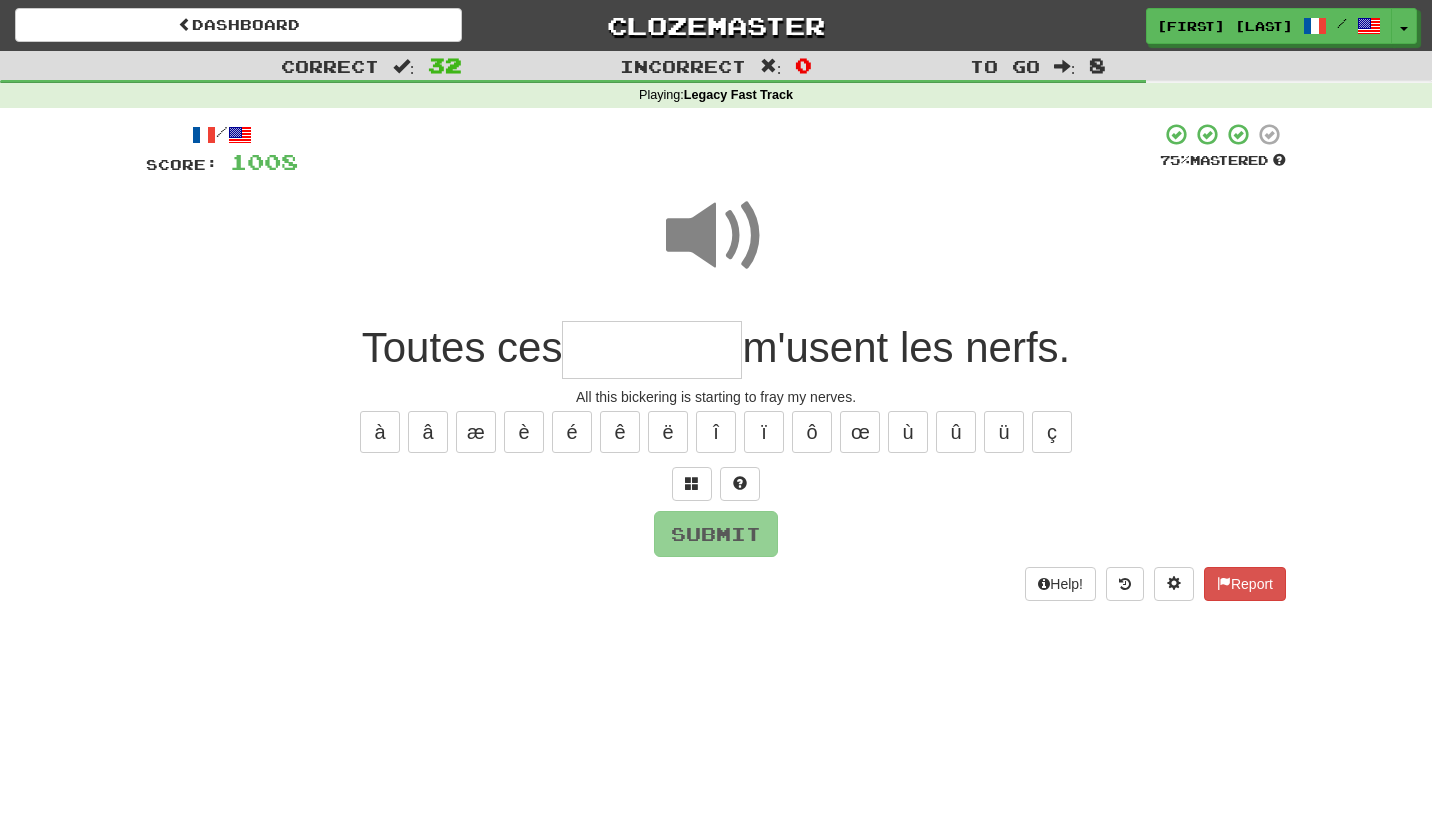 click at bounding box center (652, 350) 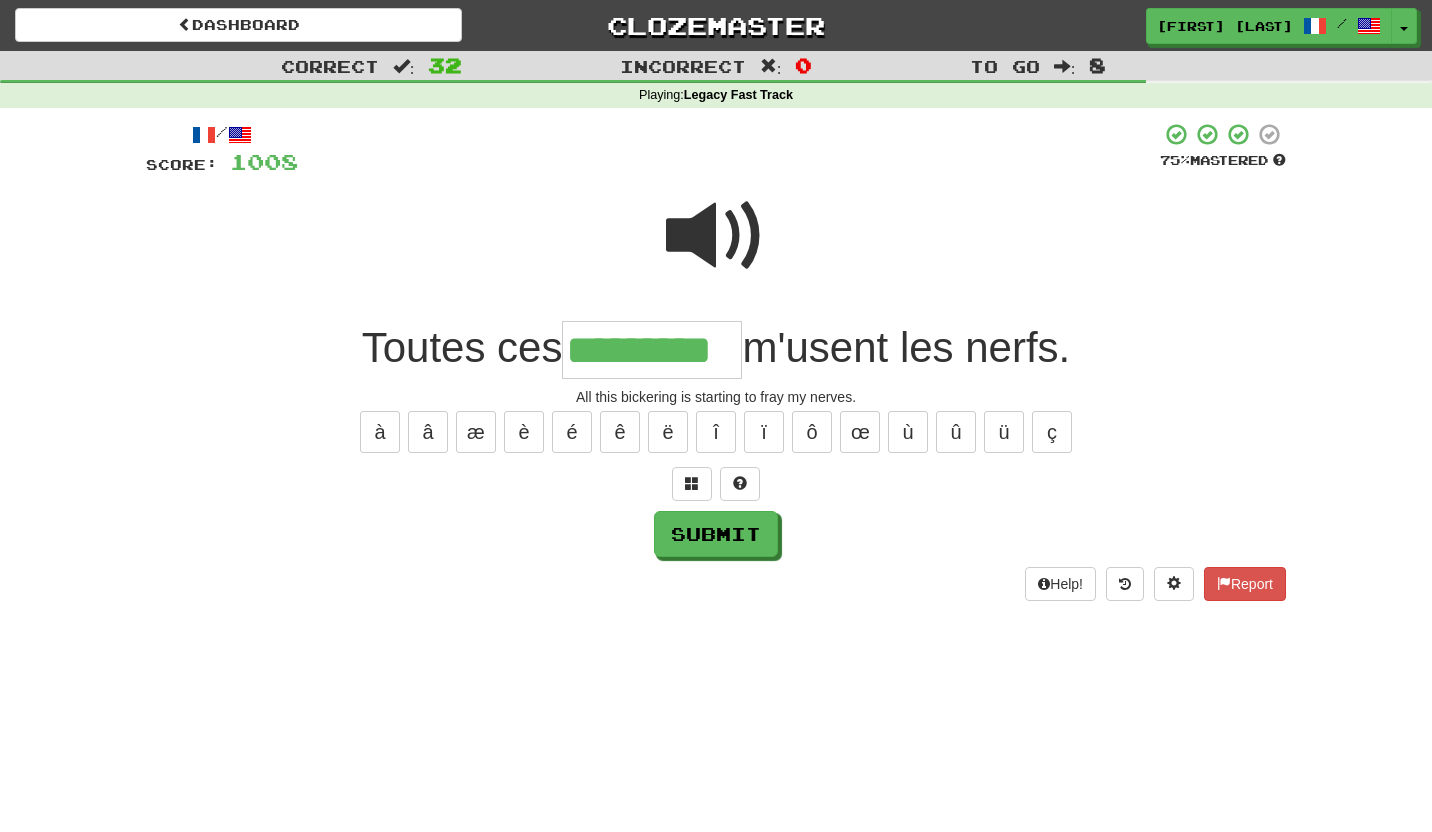 type on "*********" 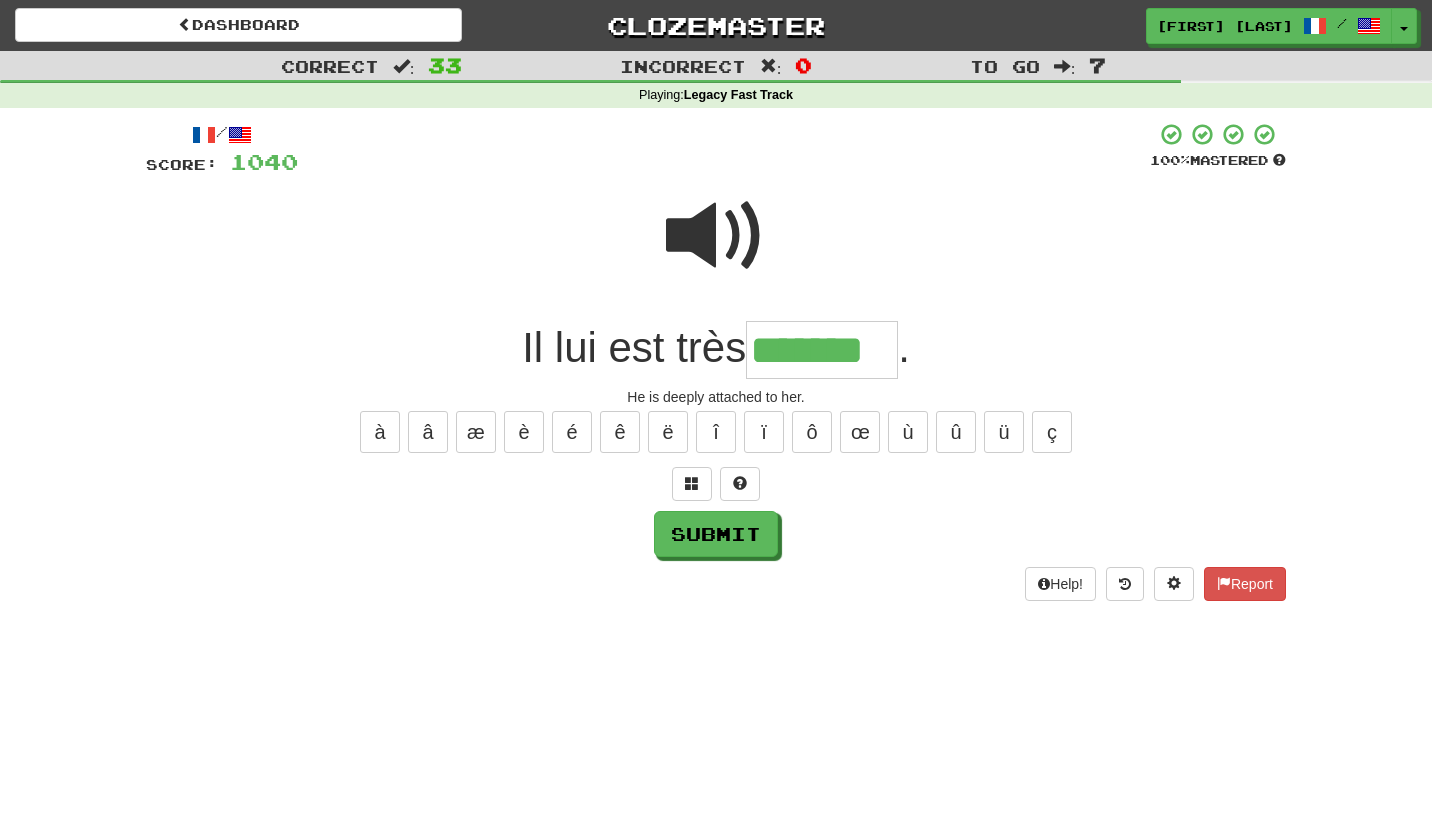 type on "*******" 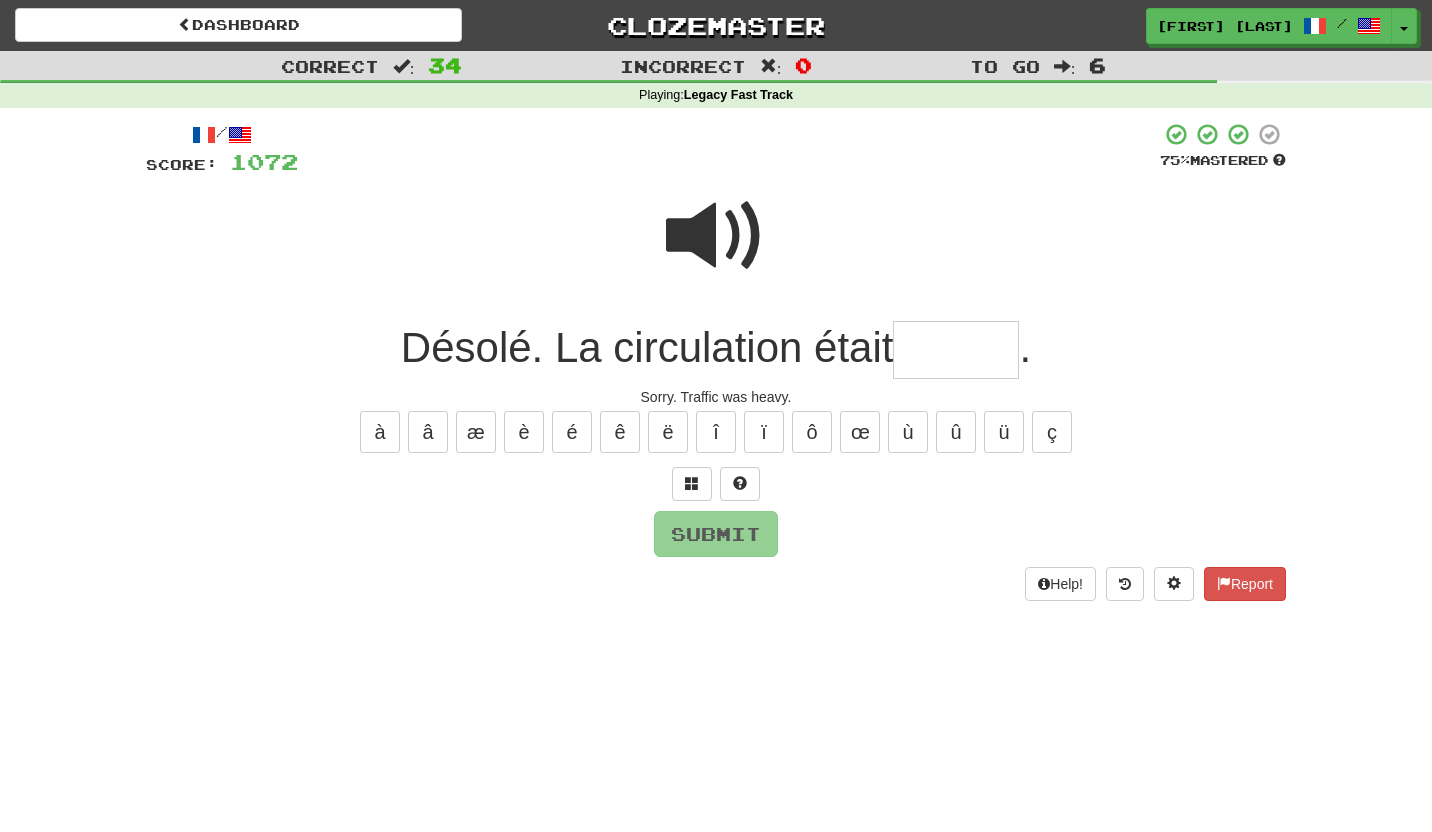 type on "*" 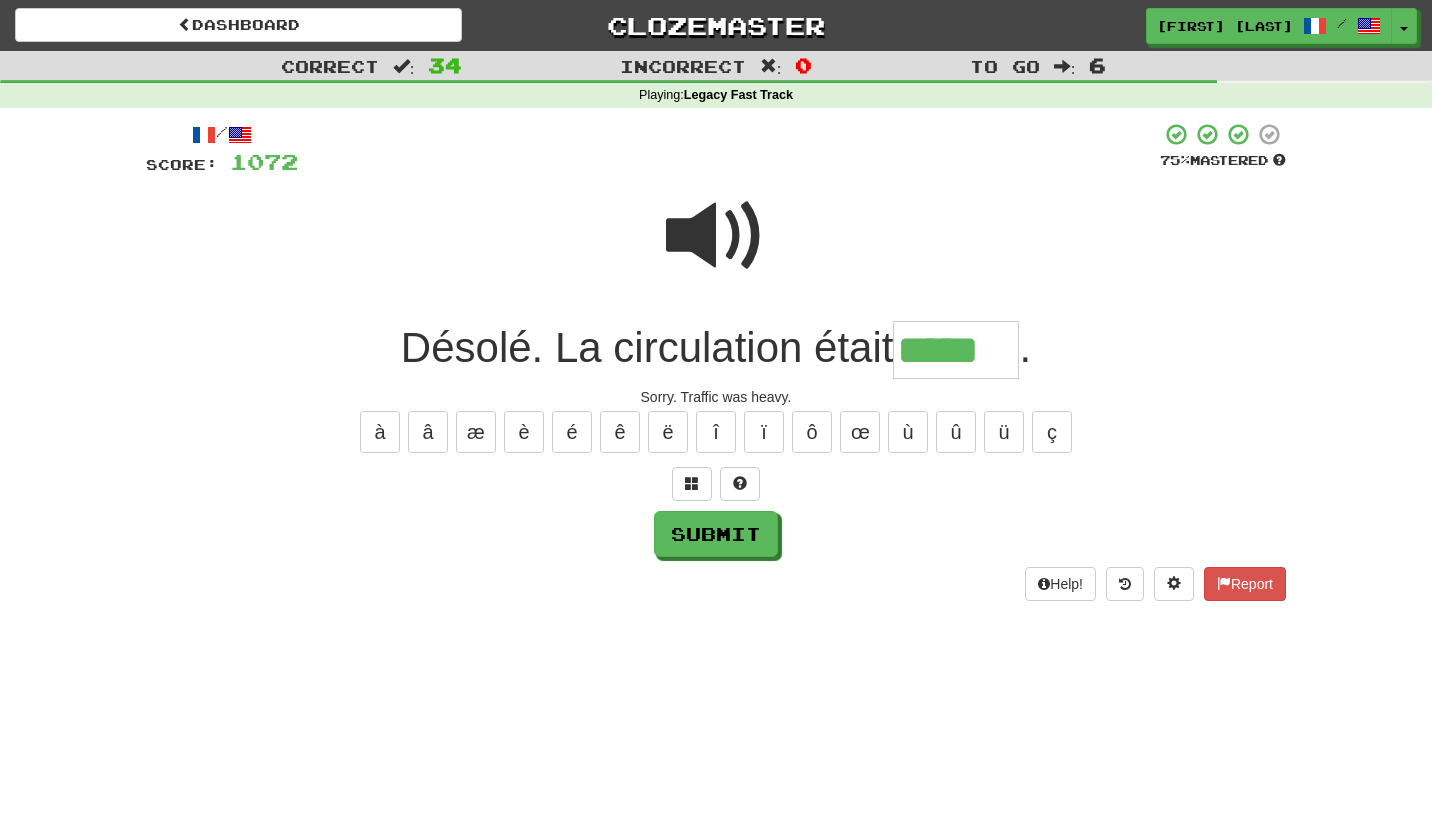 type on "*****" 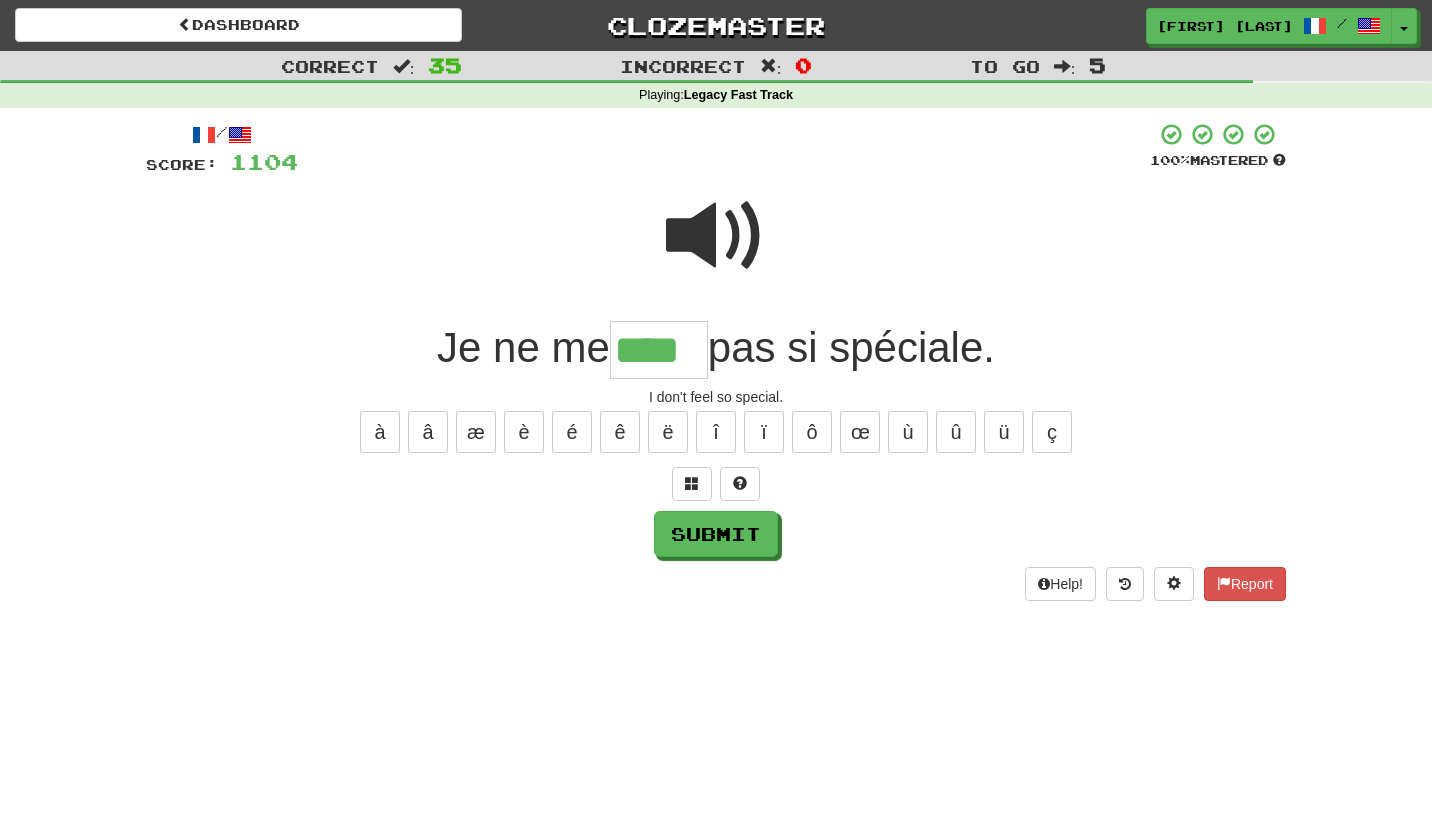 type on "****" 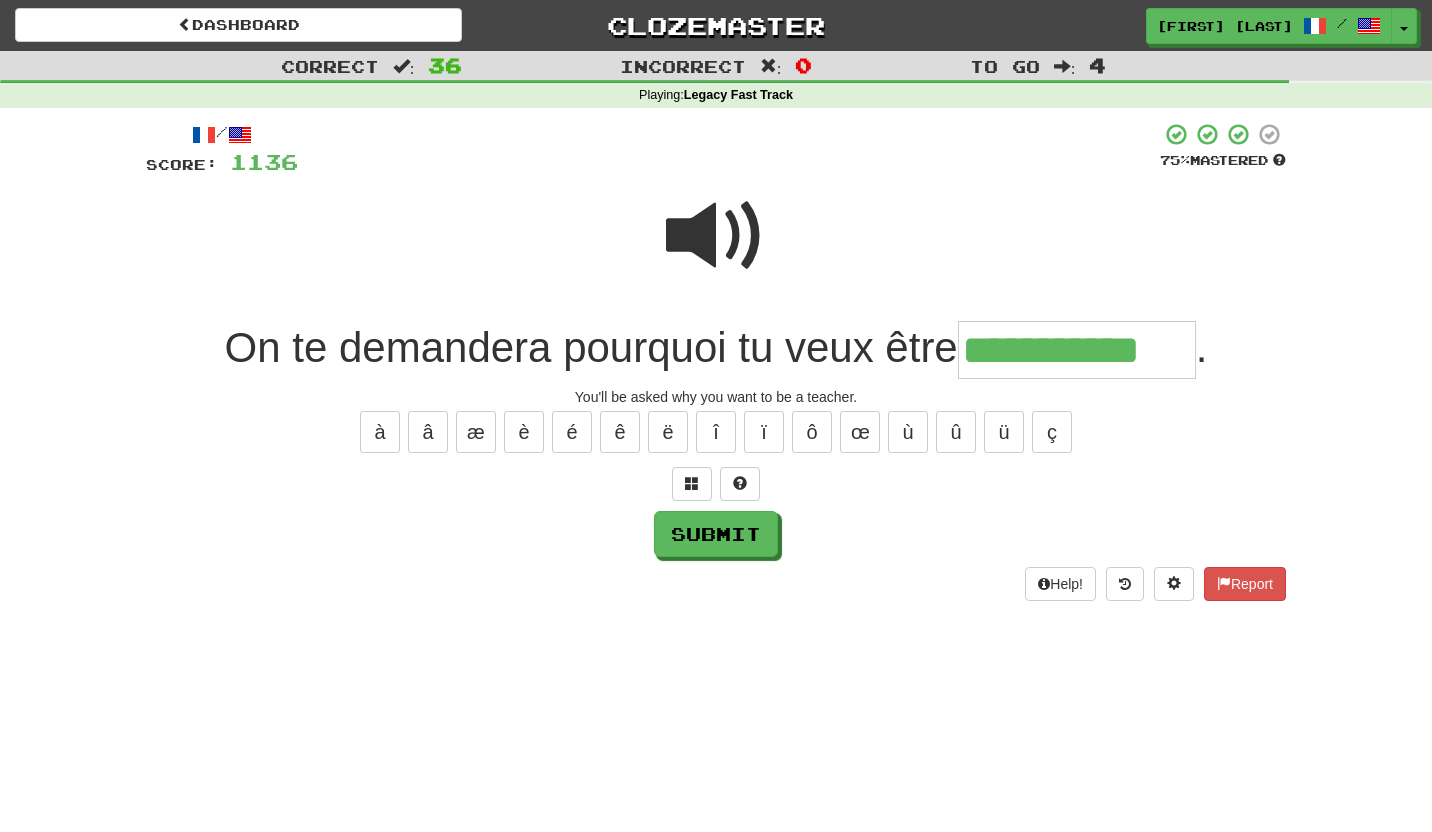 type on "**********" 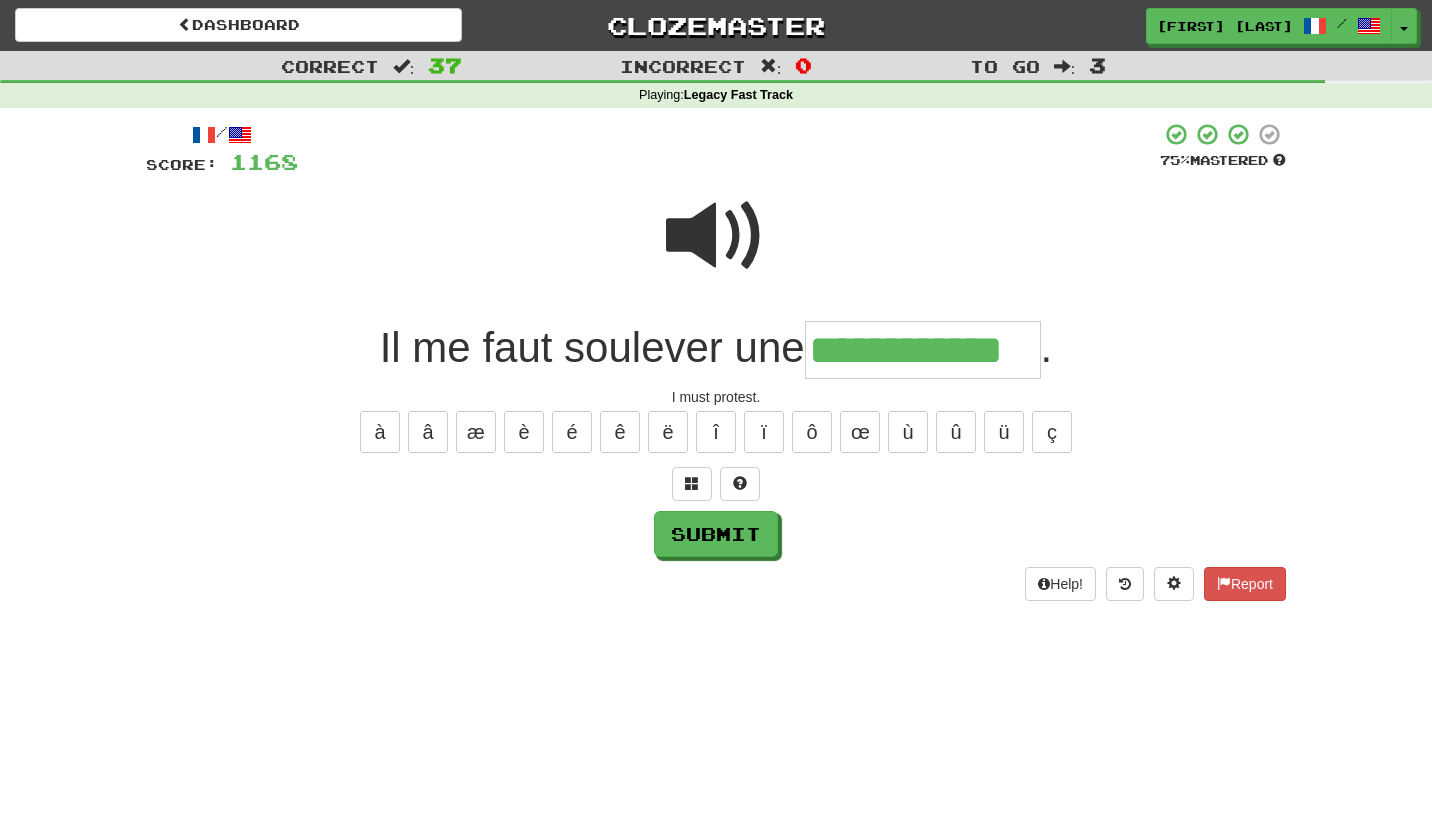 type on "**********" 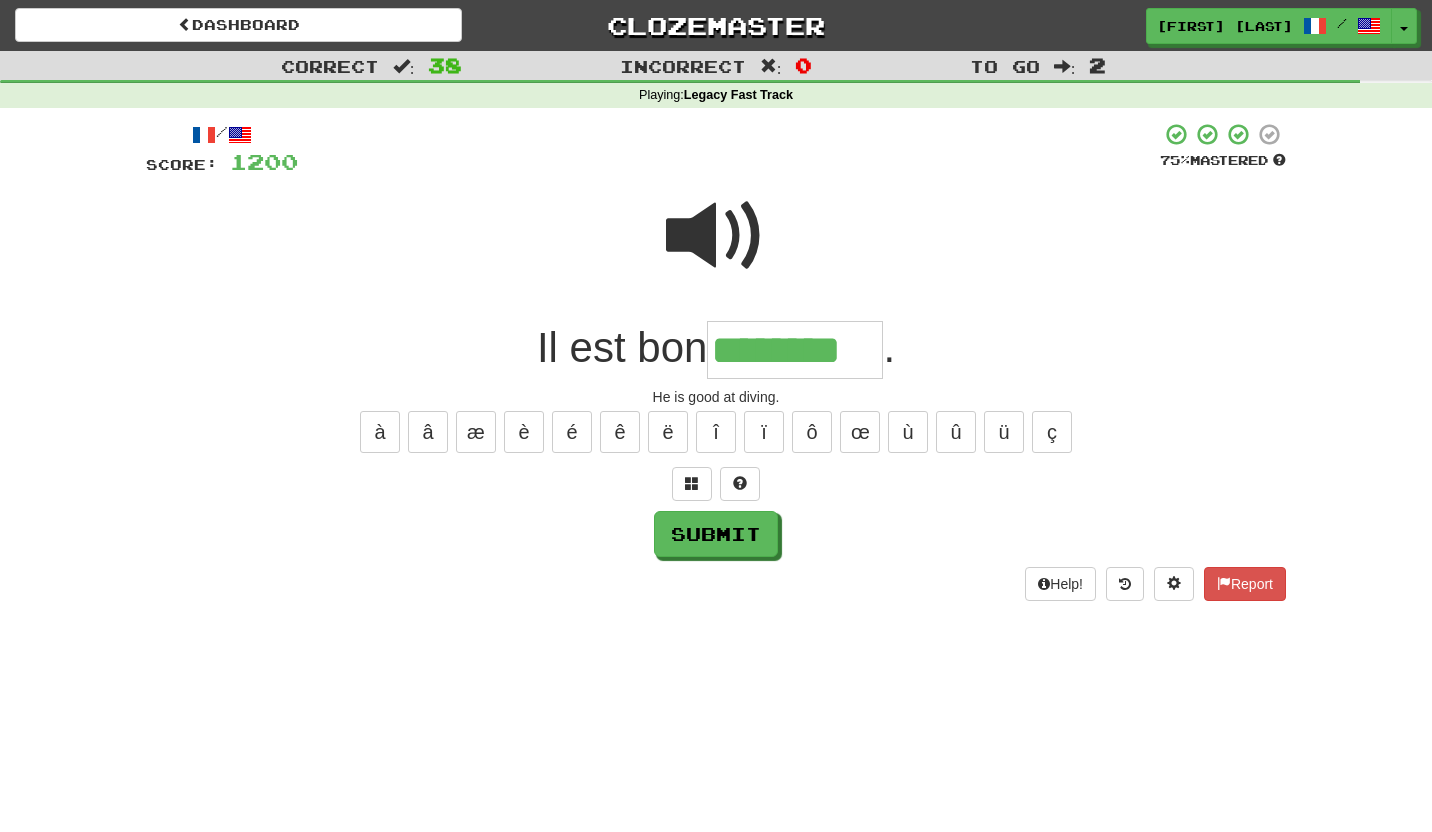 type on "********" 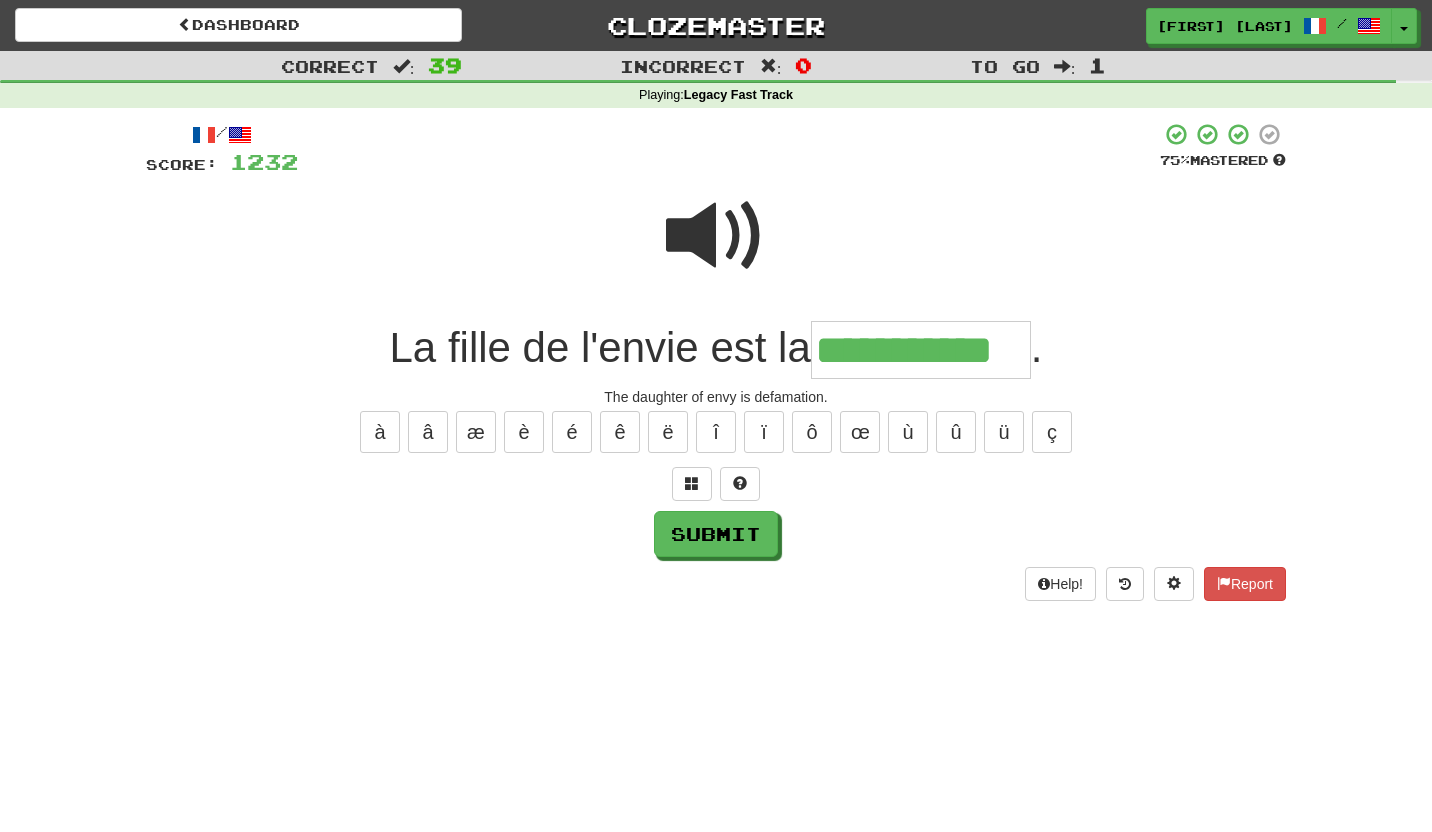 type on "**********" 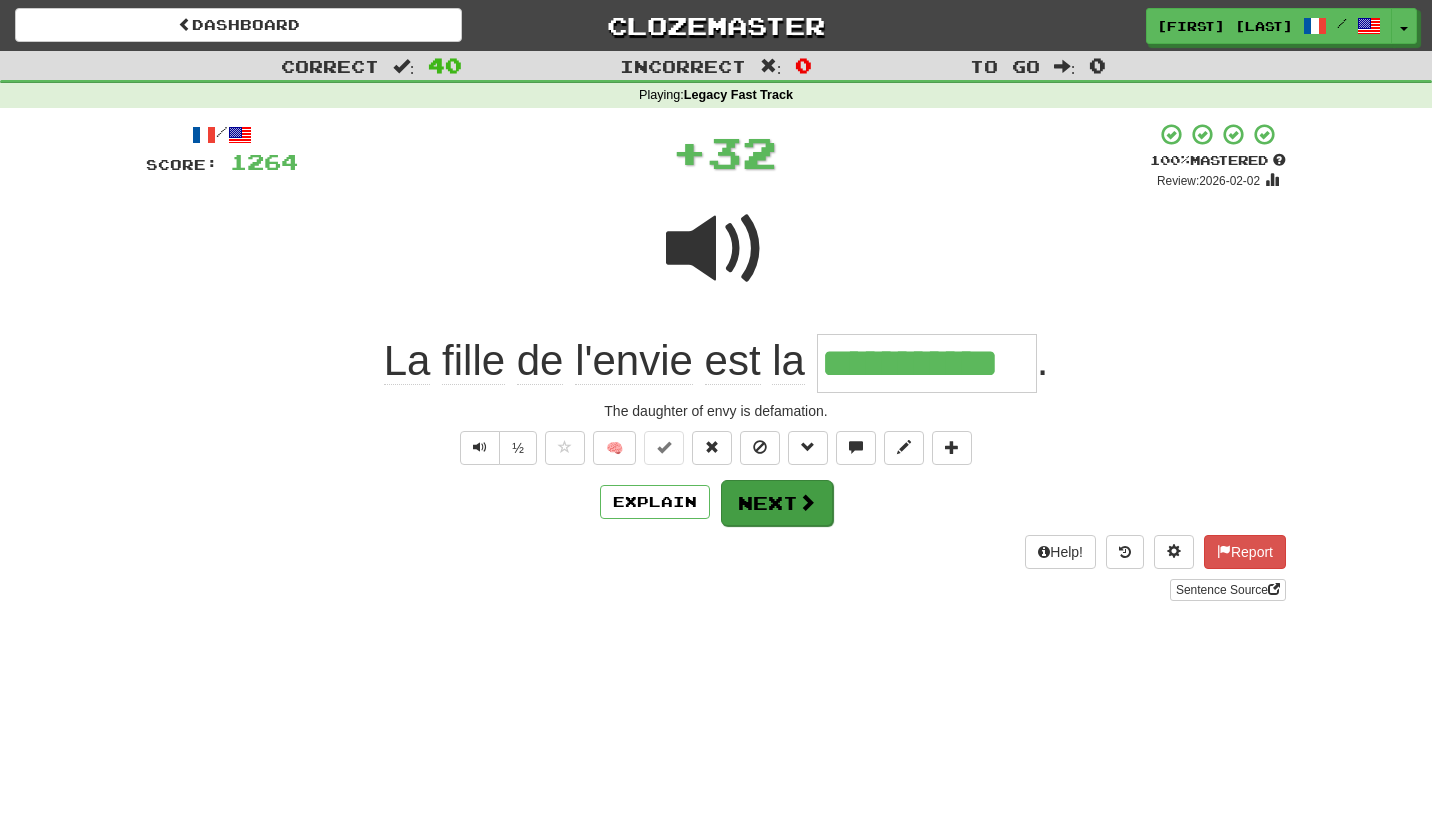 click on "Next" at bounding box center (777, 503) 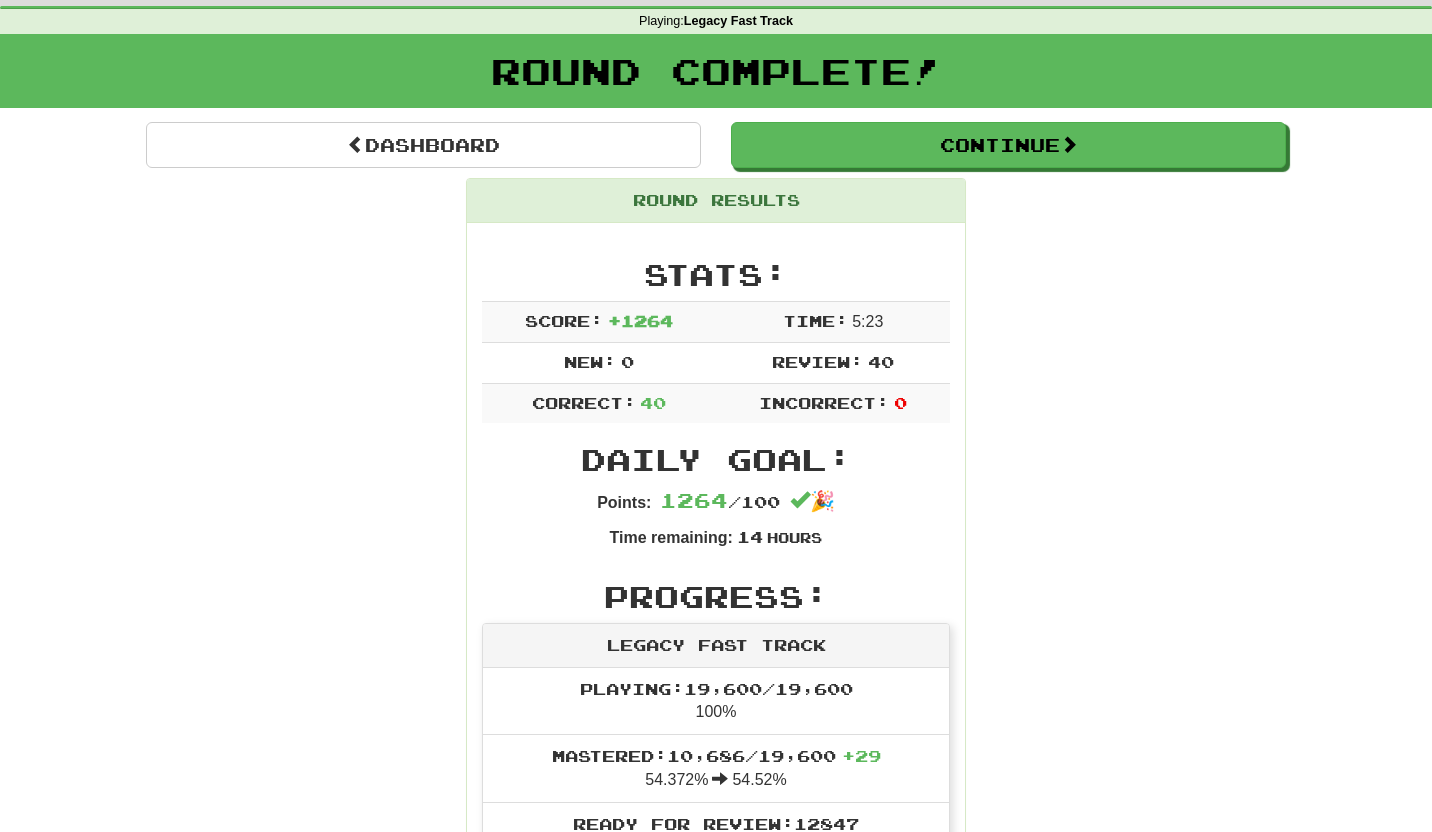 scroll, scrollTop: 0, scrollLeft: 0, axis: both 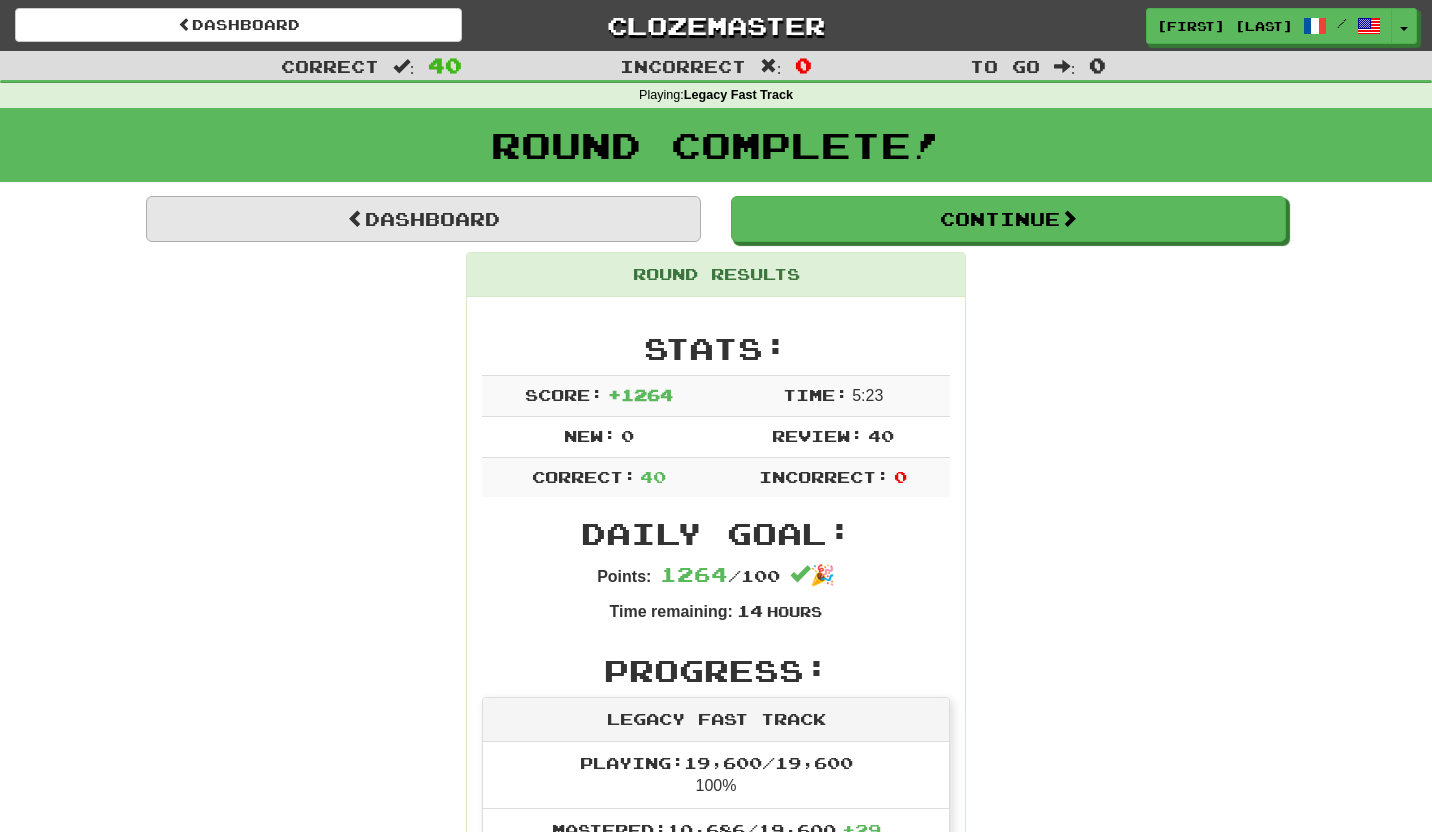 click on "Dashboard" at bounding box center (423, 219) 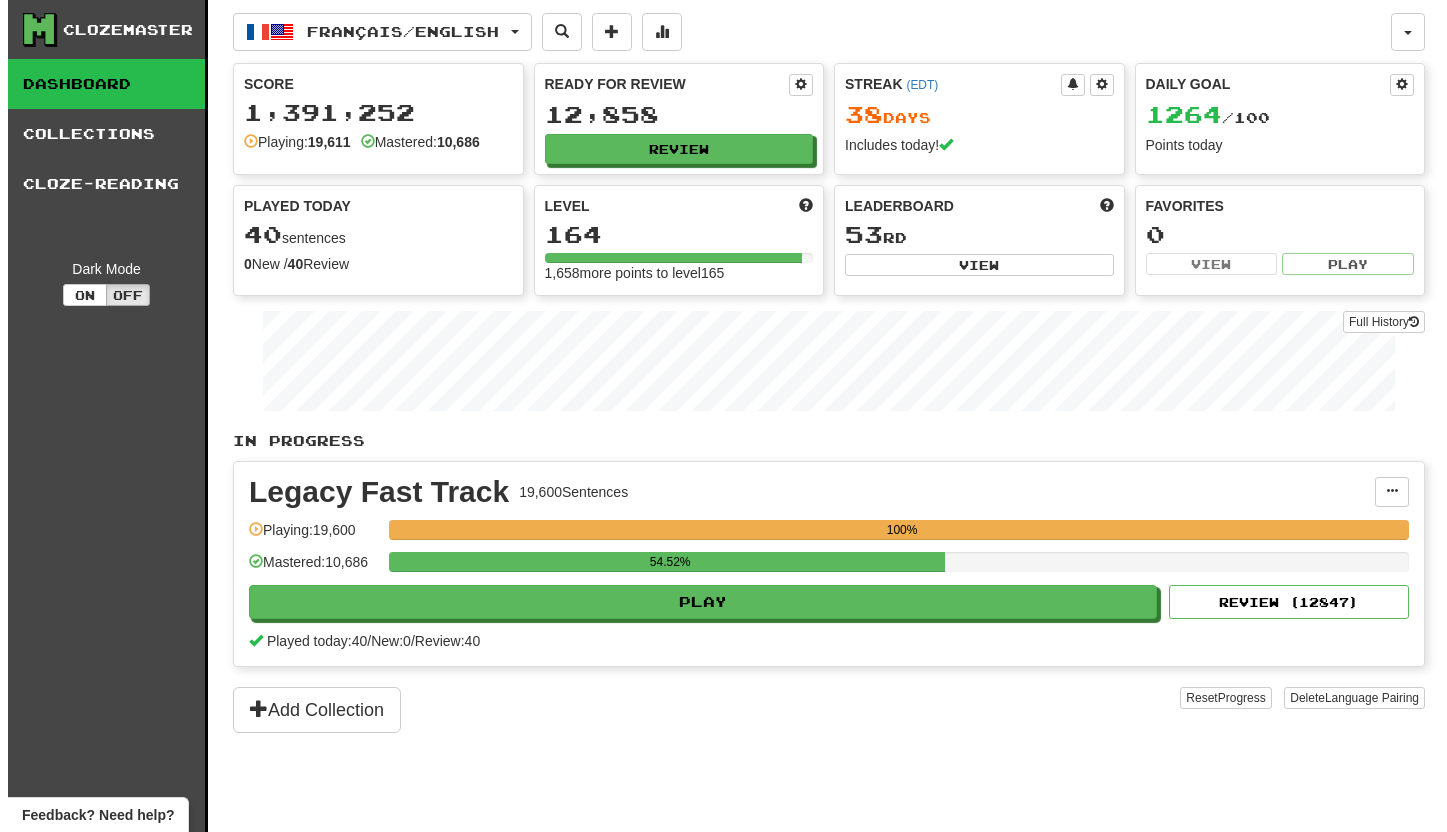scroll, scrollTop: 0, scrollLeft: 0, axis: both 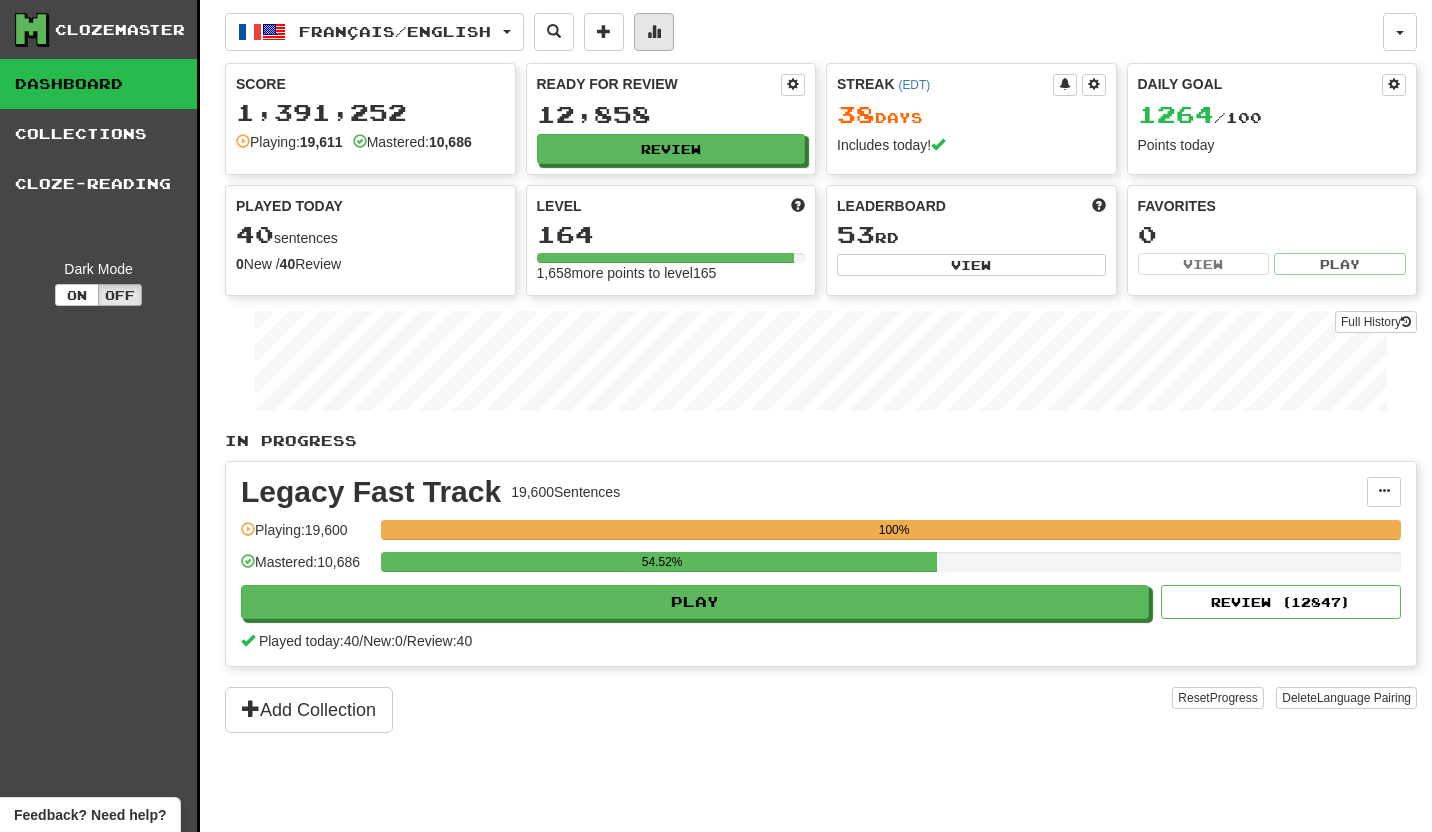 click at bounding box center (654, 31) 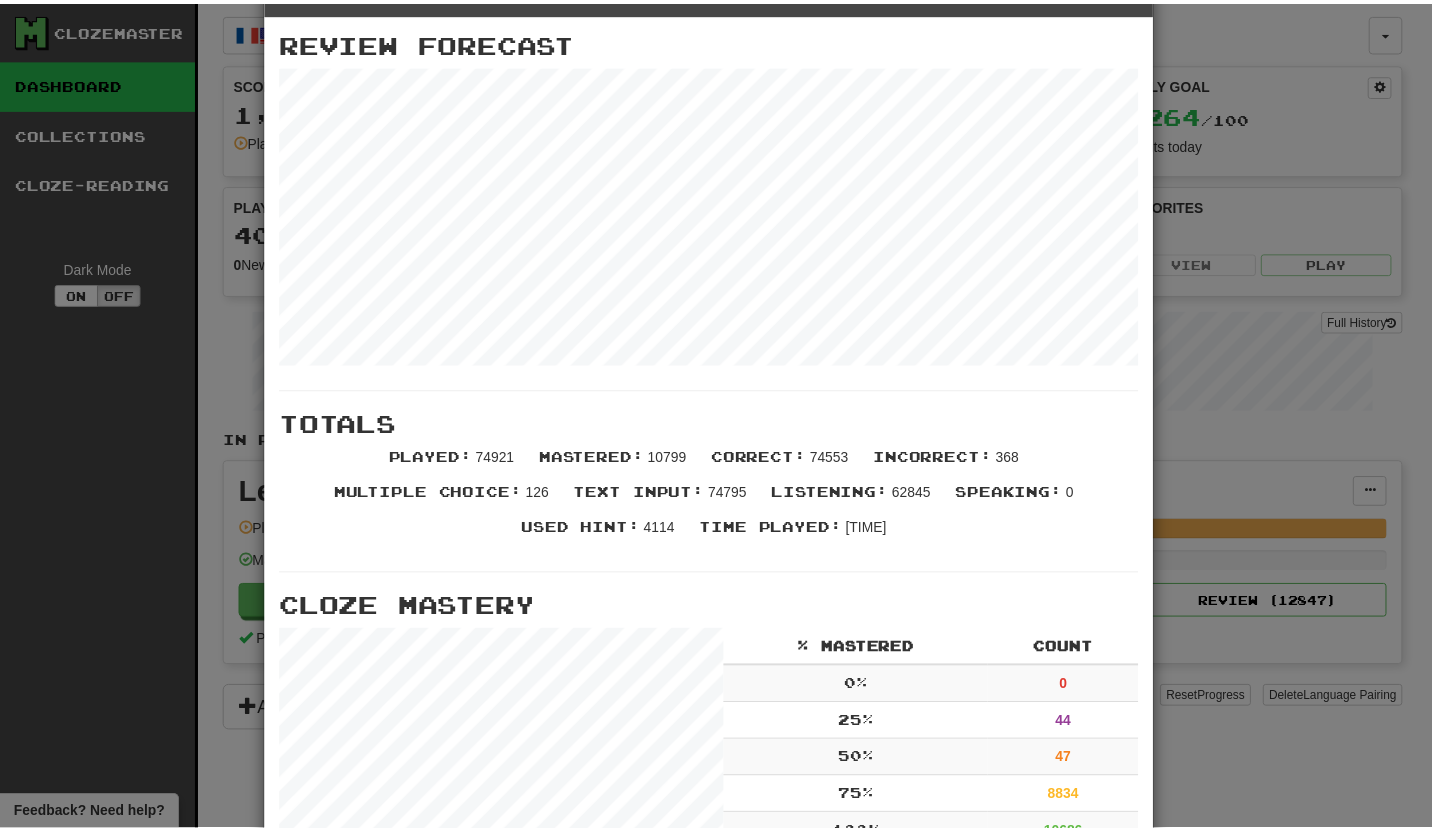 scroll, scrollTop: 0, scrollLeft: 0, axis: both 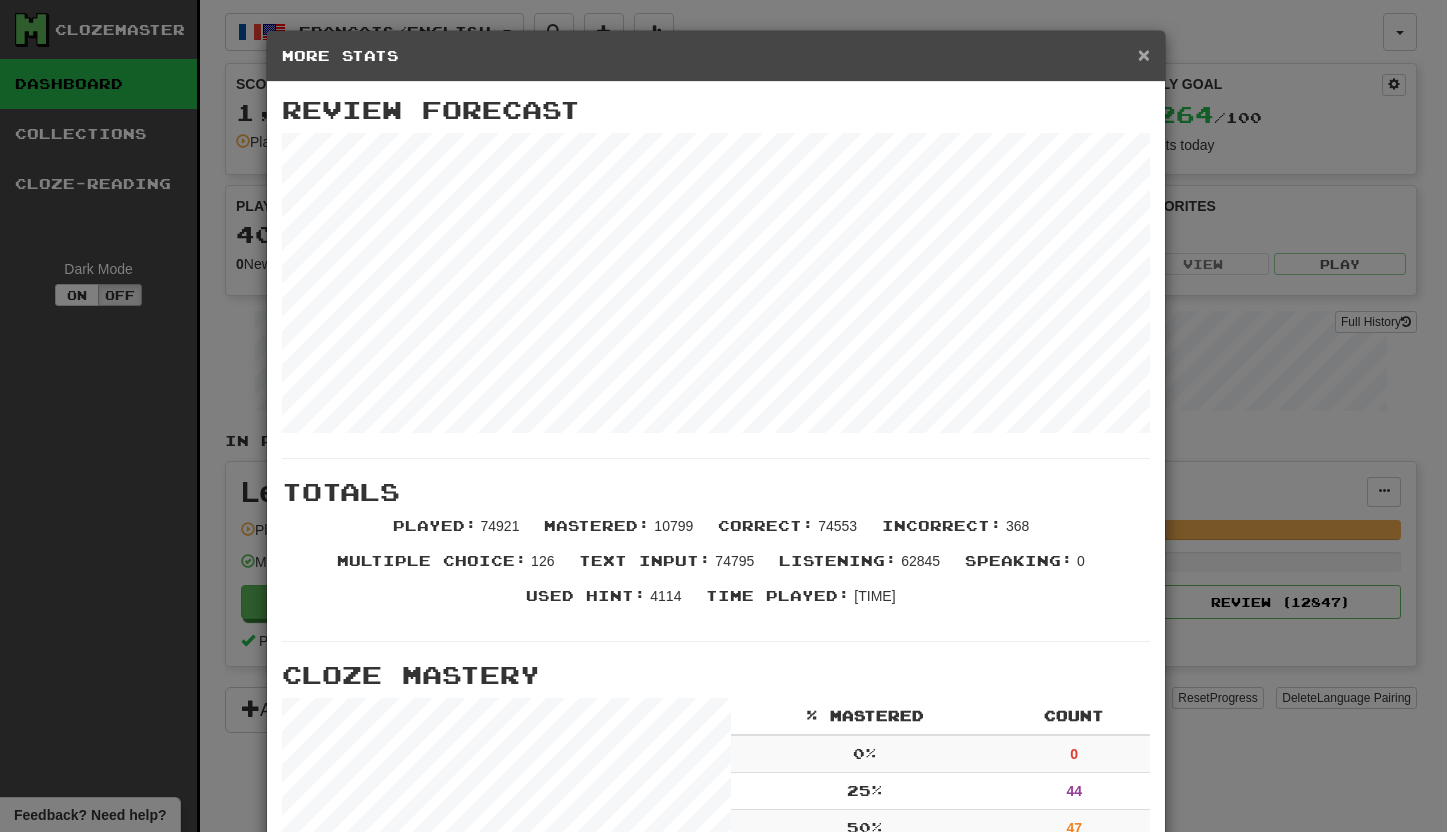 click on "×" at bounding box center (1144, 54) 